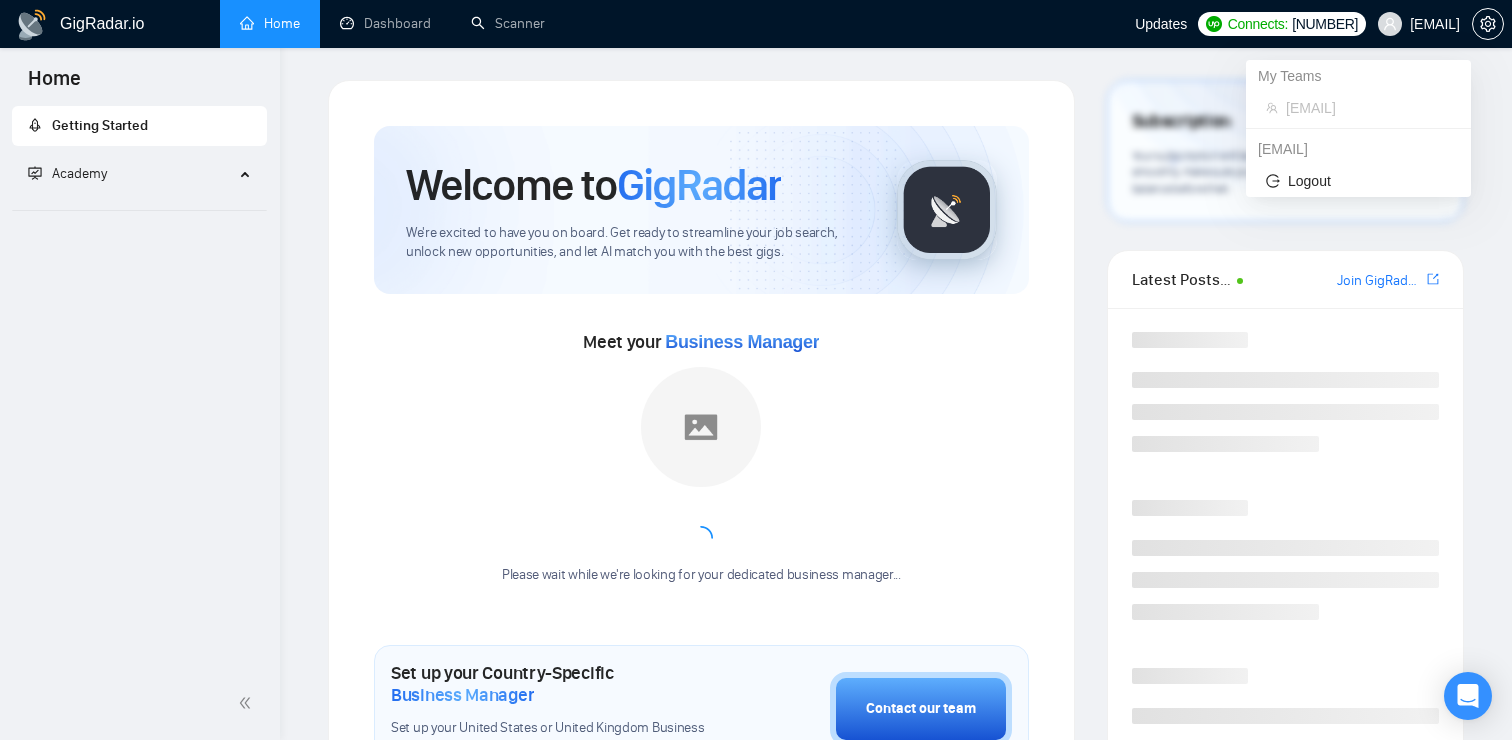 scroll, scrollTop: 0, scrollLeft: 0, axis: both 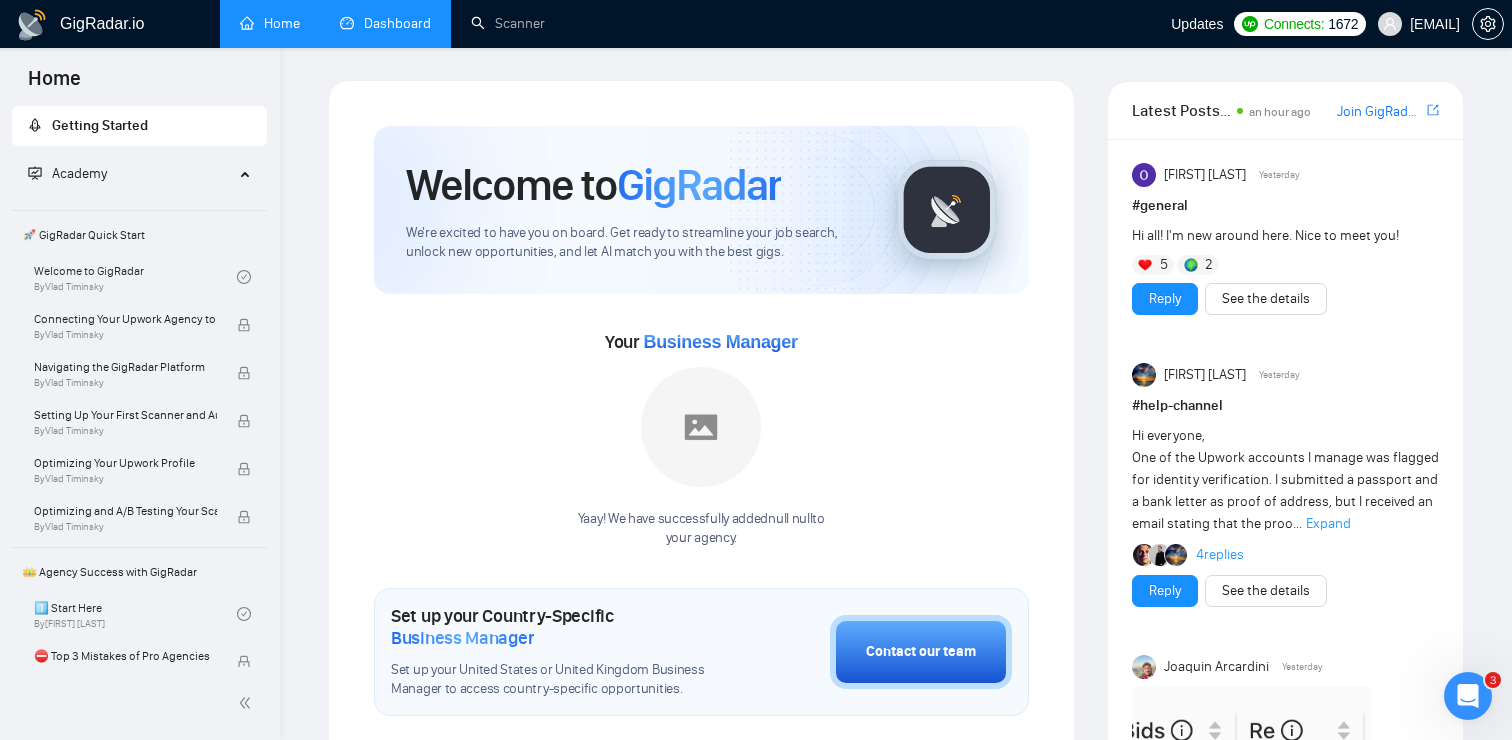 click on "Dashboard" at bounding box center [385, 23] 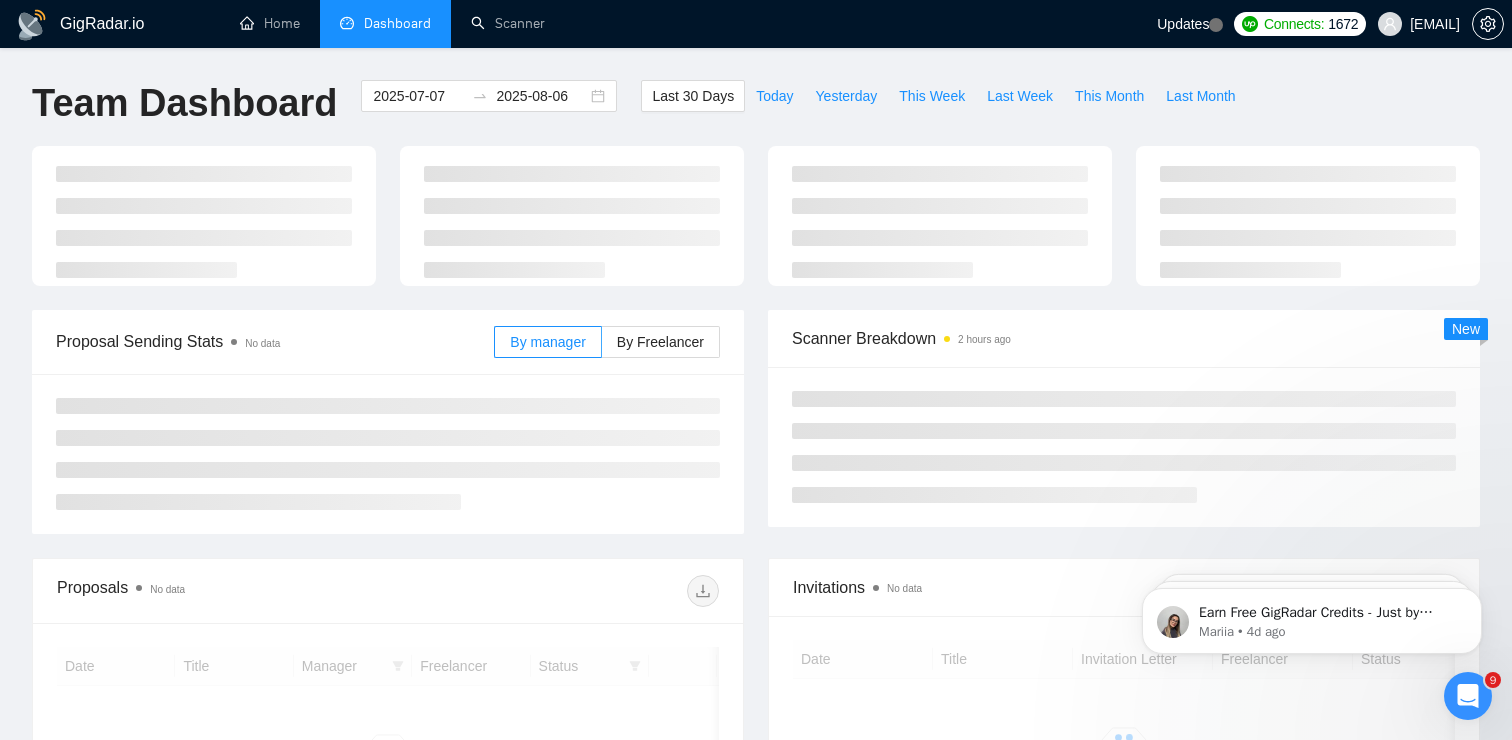 scroll, scrollTop: 0, scrollLeft: 0, axis: both 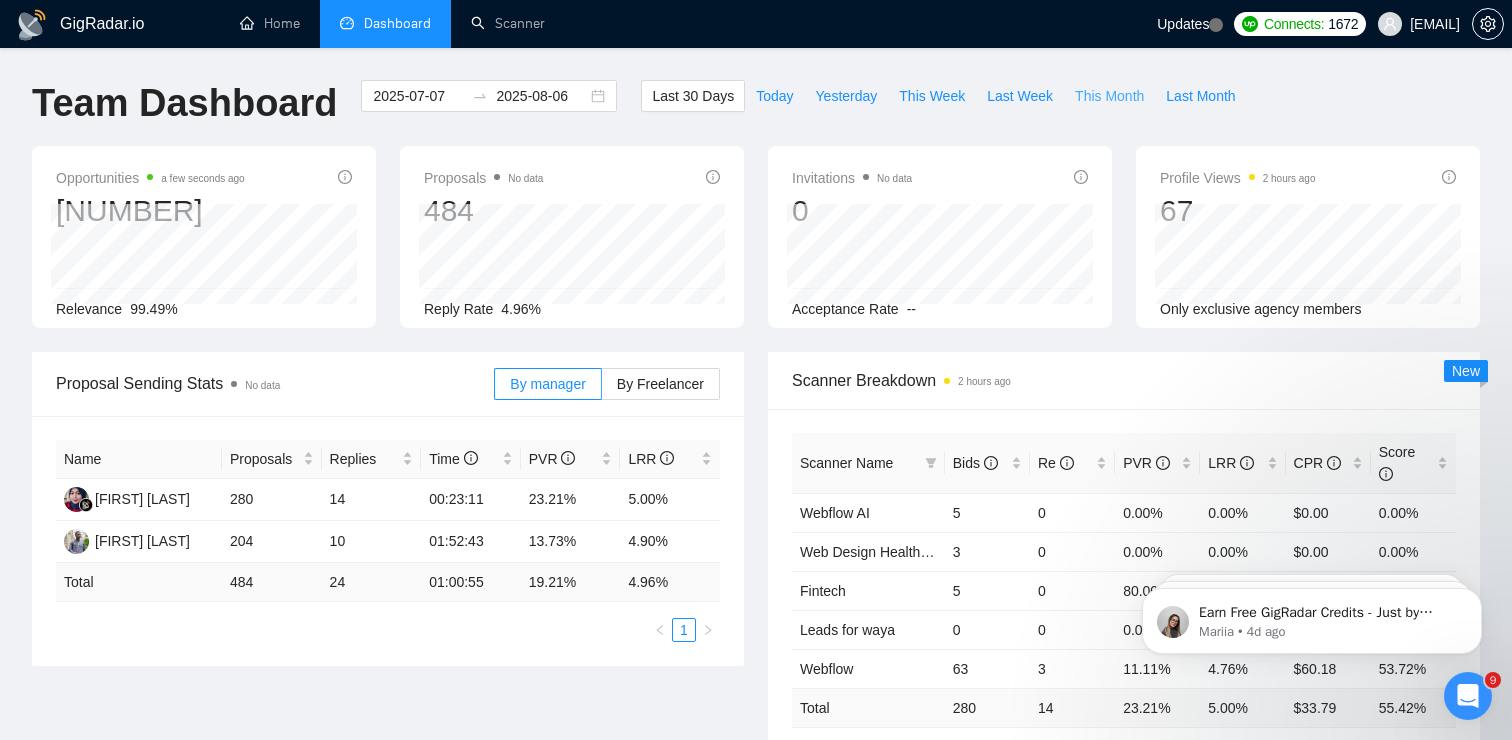 click on "This Month" at bounding box center [1109, 96] 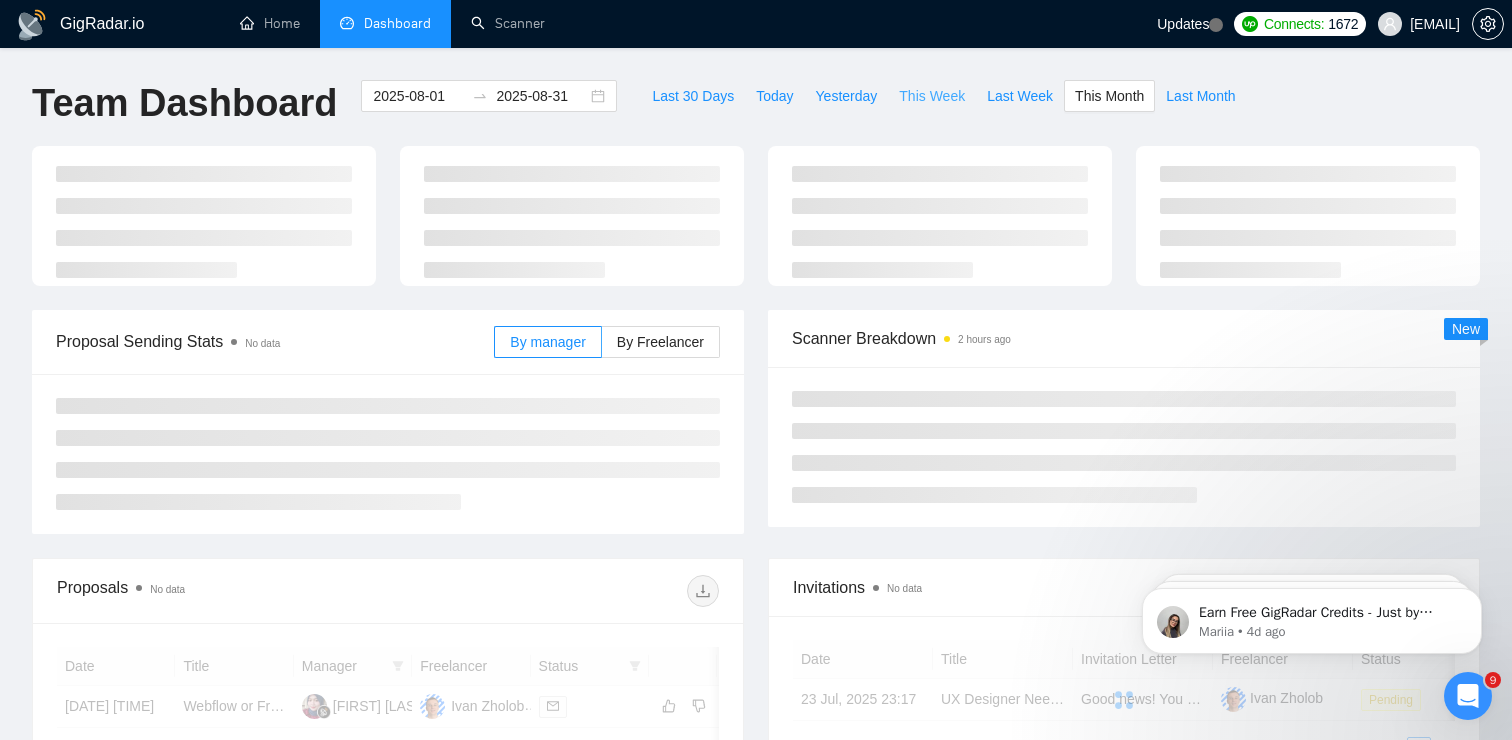 click on "This Week" at bounding box center [932, 96] 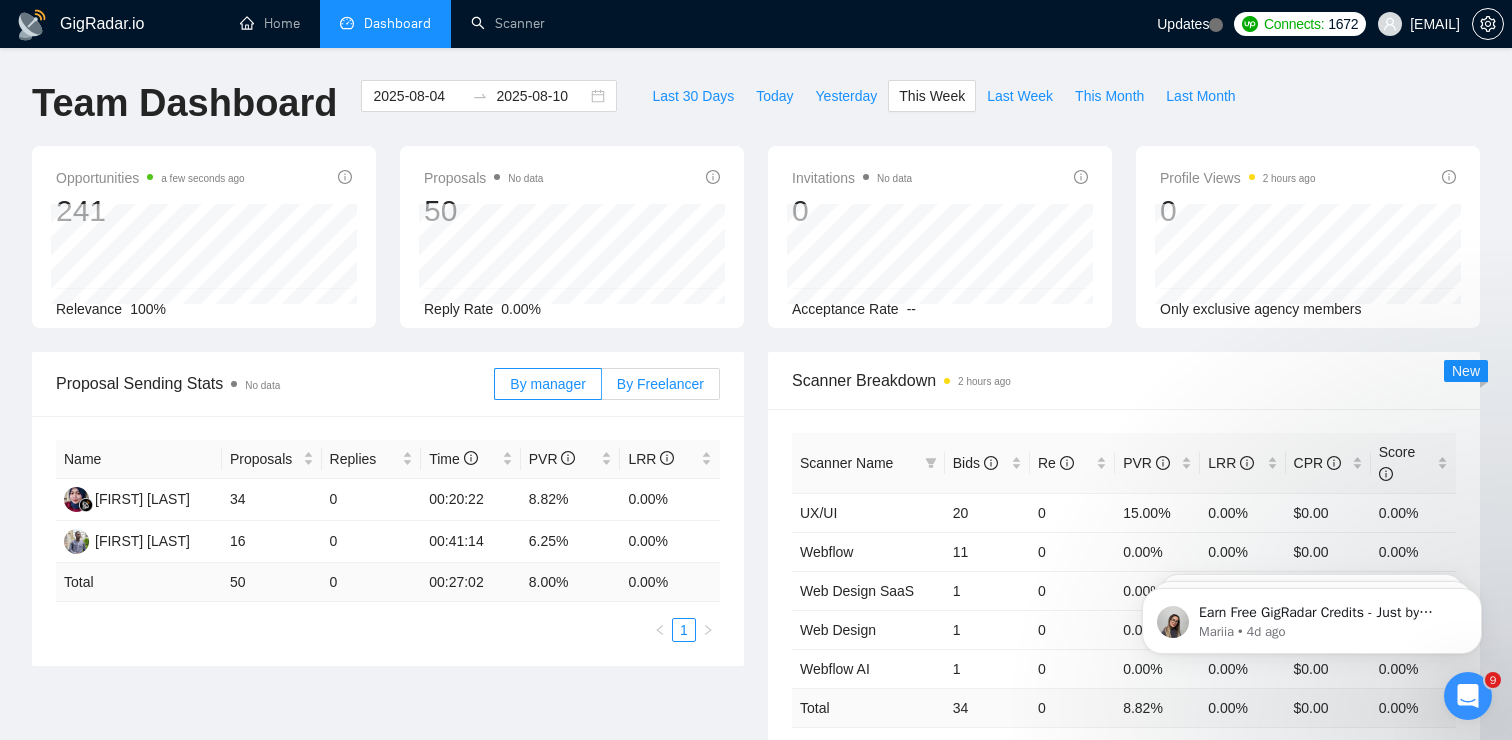 click on "By Freelancer" at bounding box center (661, 384) 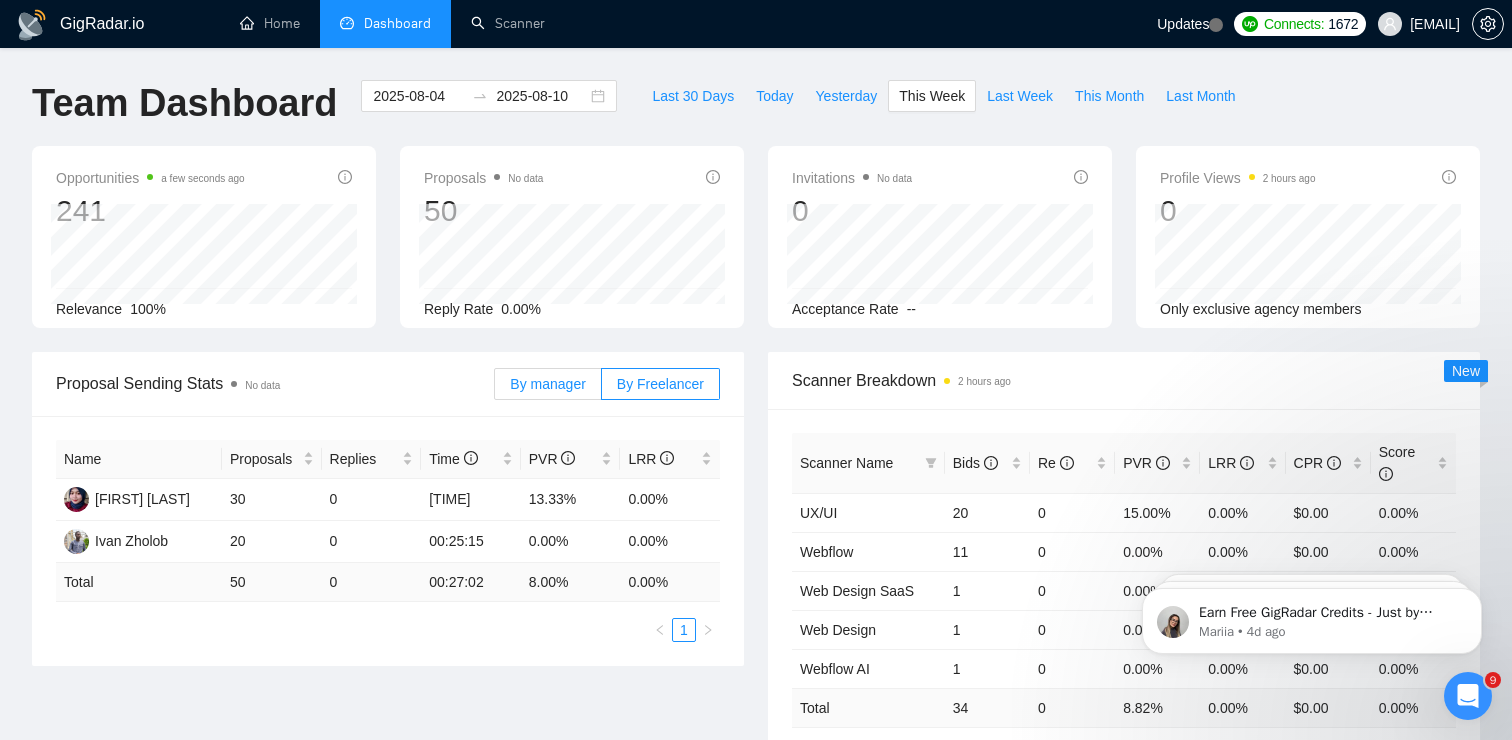 click on "By manager" at bounding box center (547, 384) 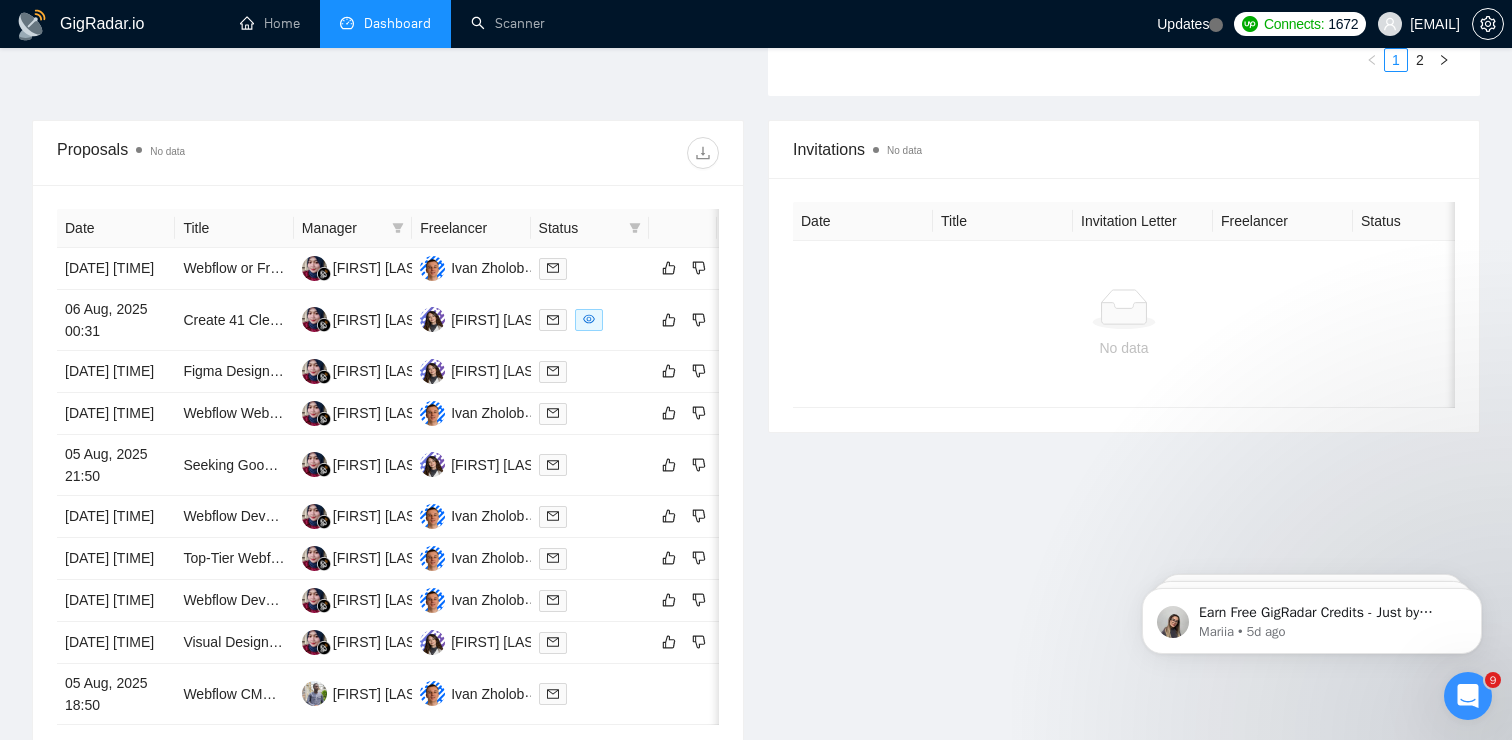 scroll, scrollTop: 708, scrollLeft: 0, axis: vertical 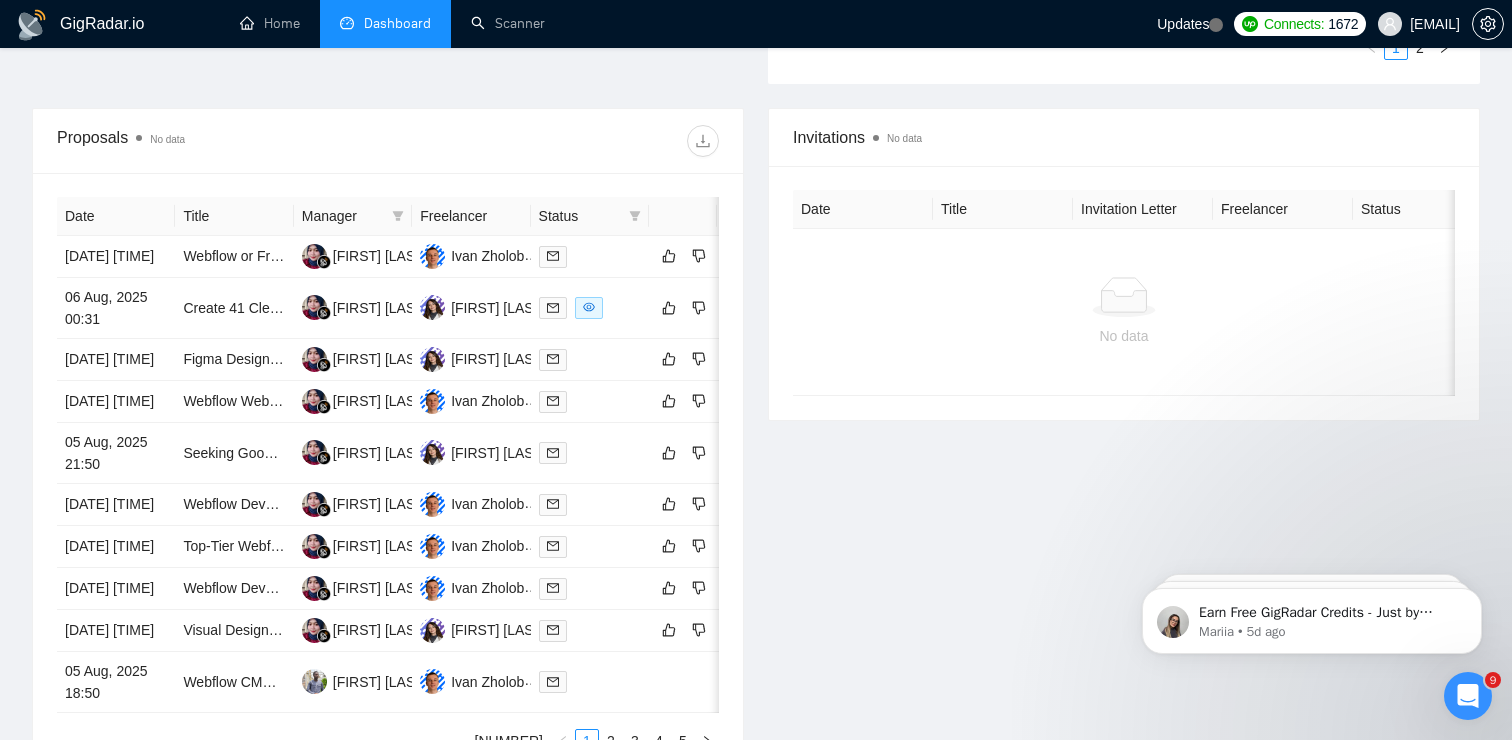 click on "Freelancer" at bounding box center (471, 216) 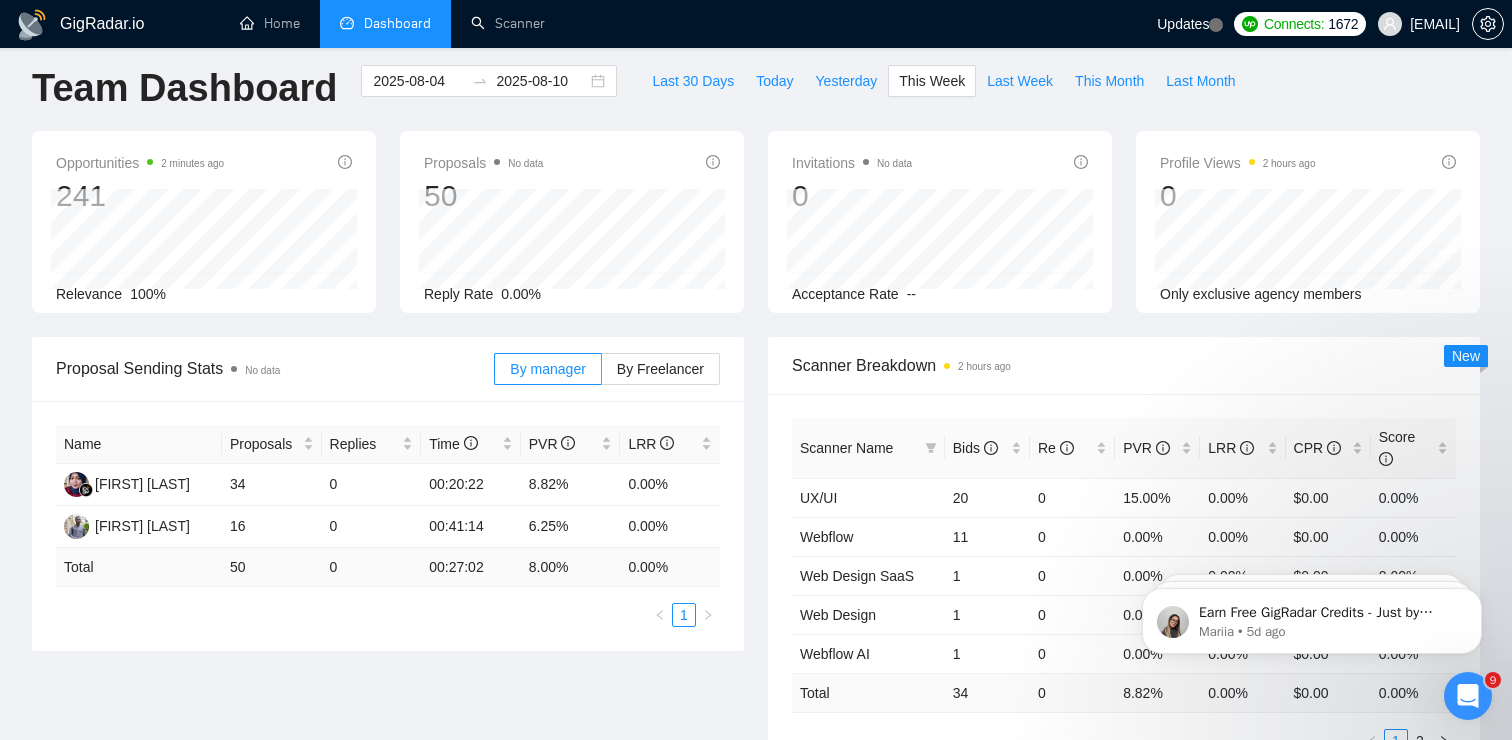 scroll, scrollTop: 0, scrollLeft: 0, axis: both 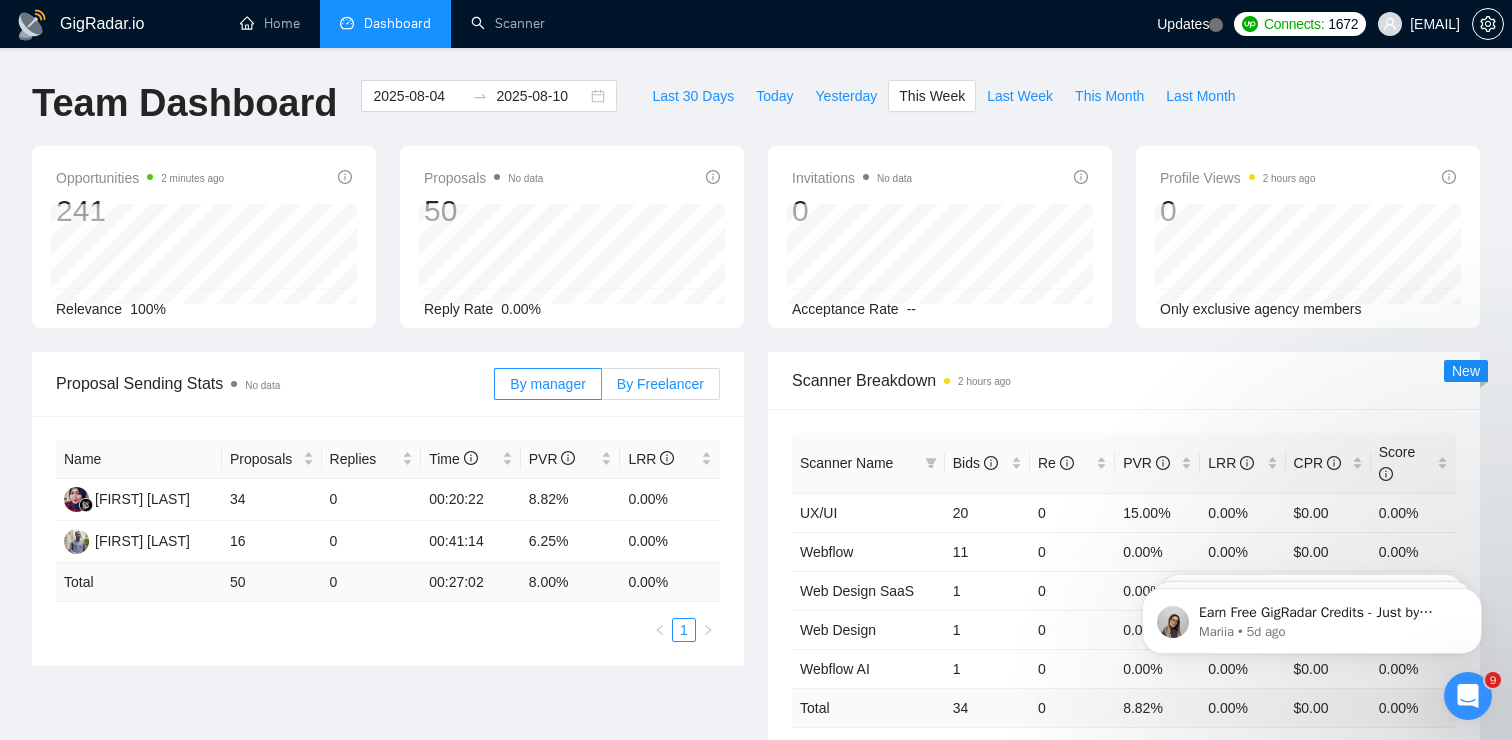 click on "By Freelancer" at bounding box center [660, 384] 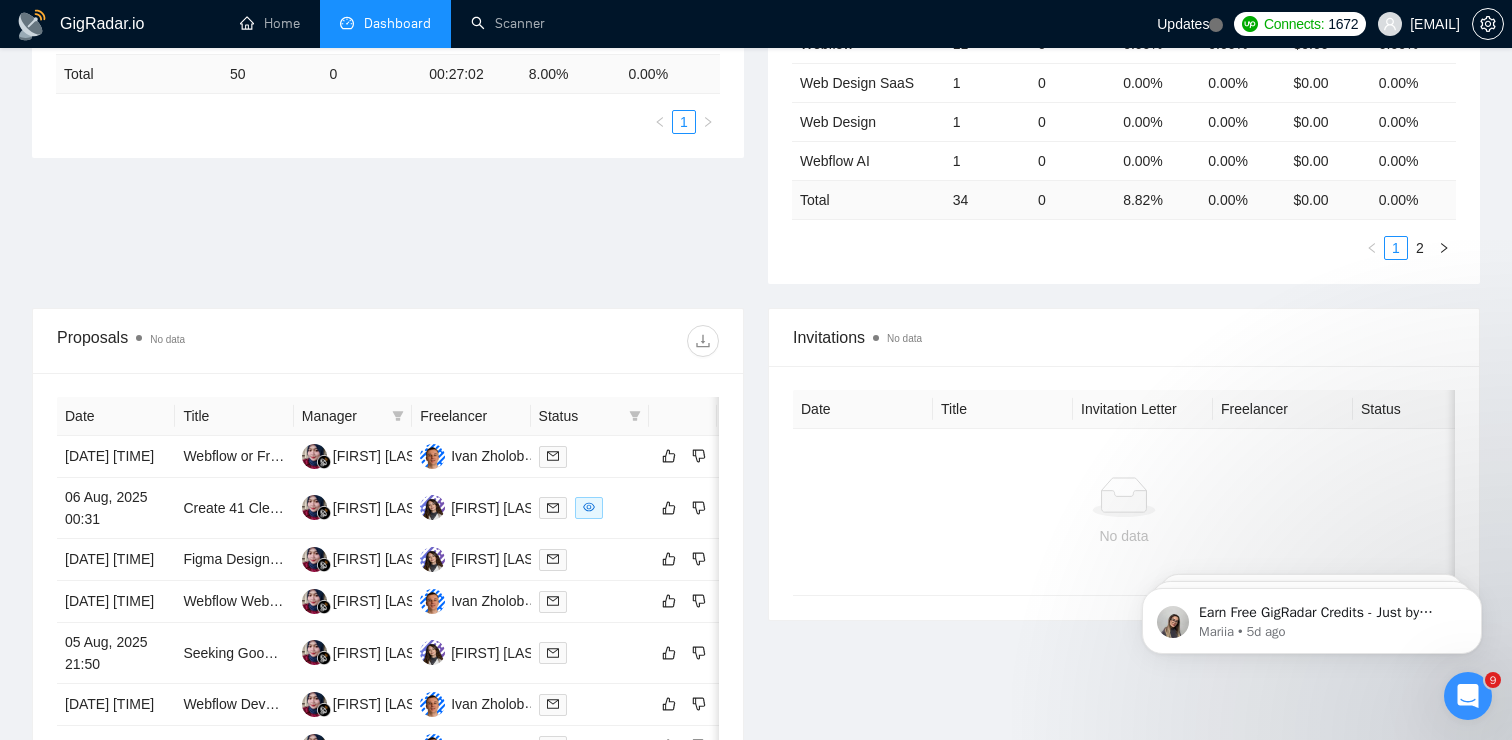 scroll, scrollTop: 515, scrollLeft: 0, axis: vertical 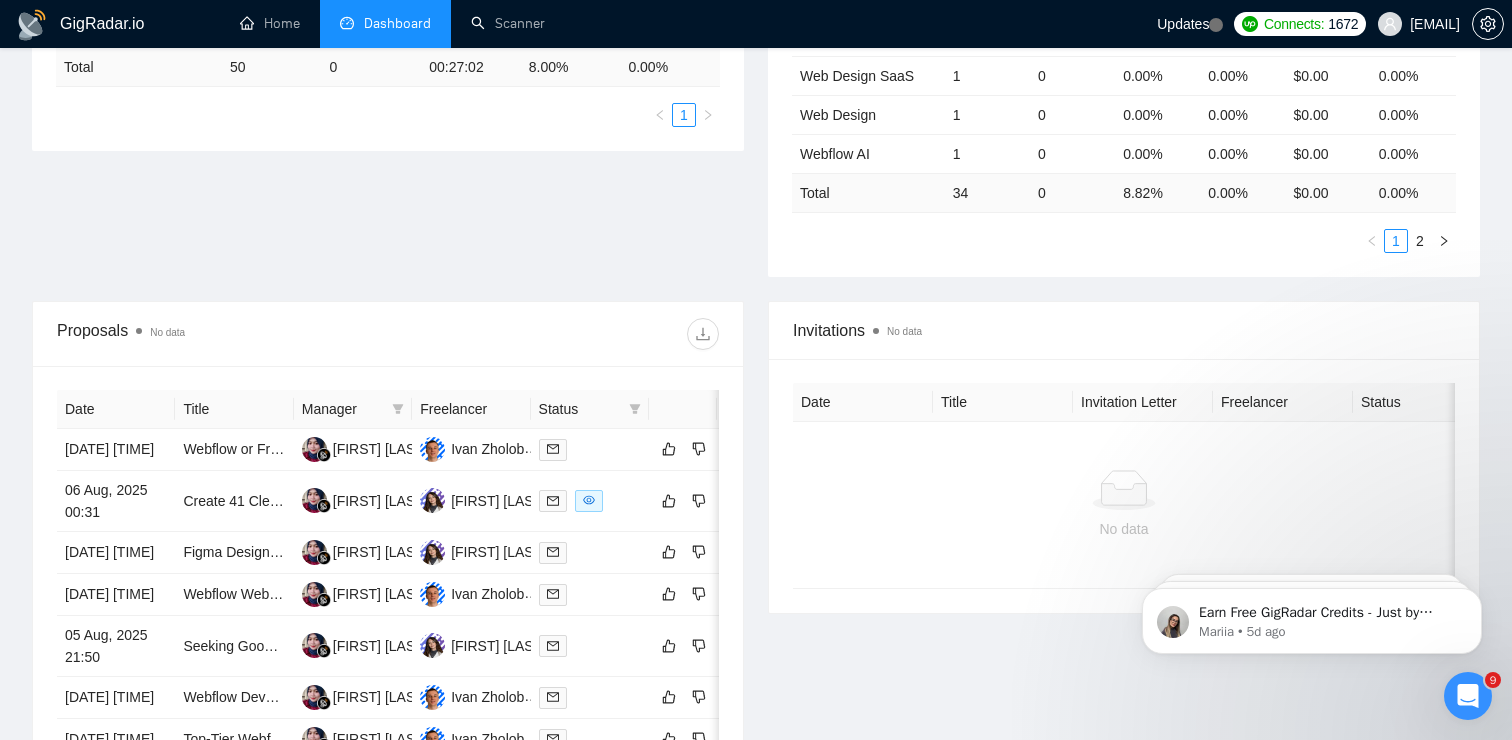 click on "Freelancer" at bounding box center (471, 409) 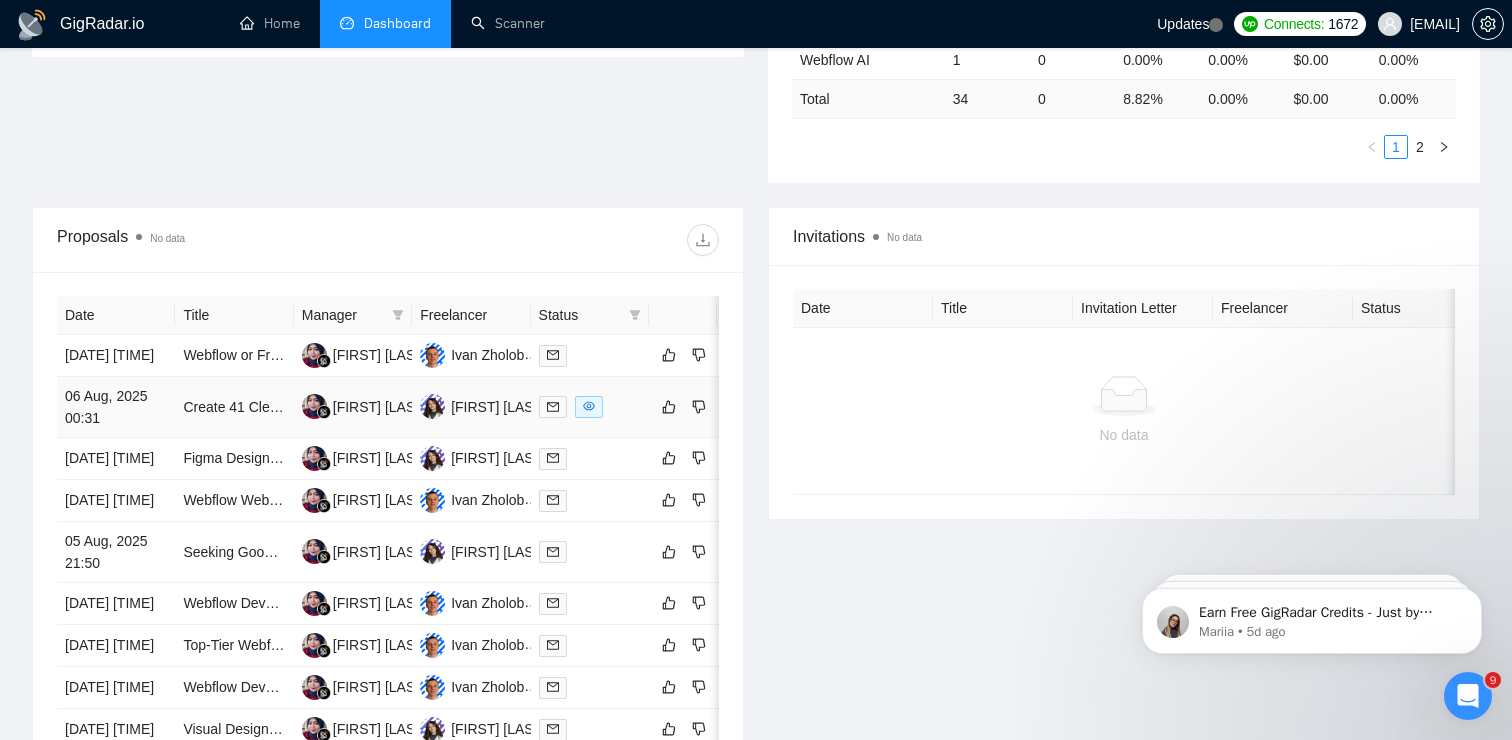 scroll, scrollTop: 610, scrollLeft: 0, axis: vertical 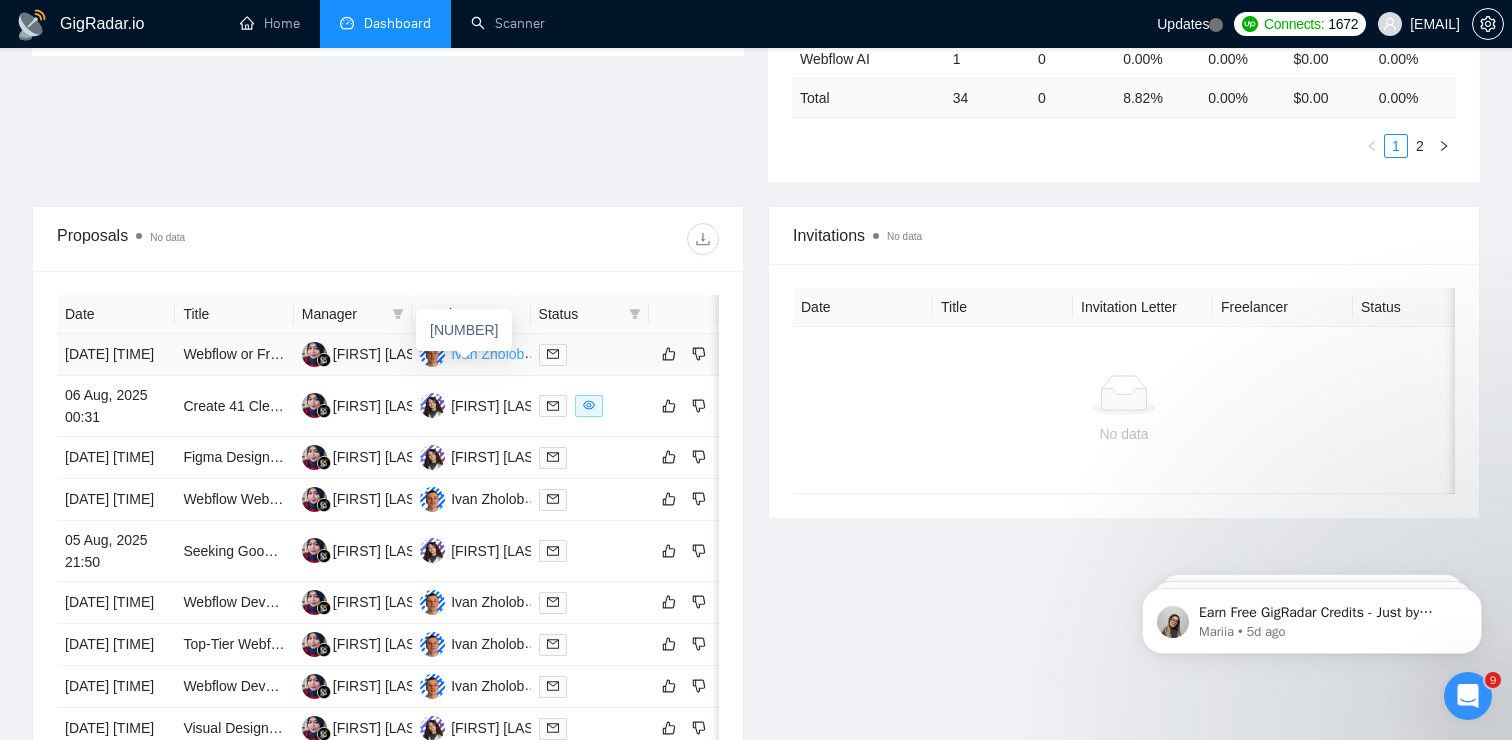 click on "Ivan Zholob" at bounding box center (487, 354) 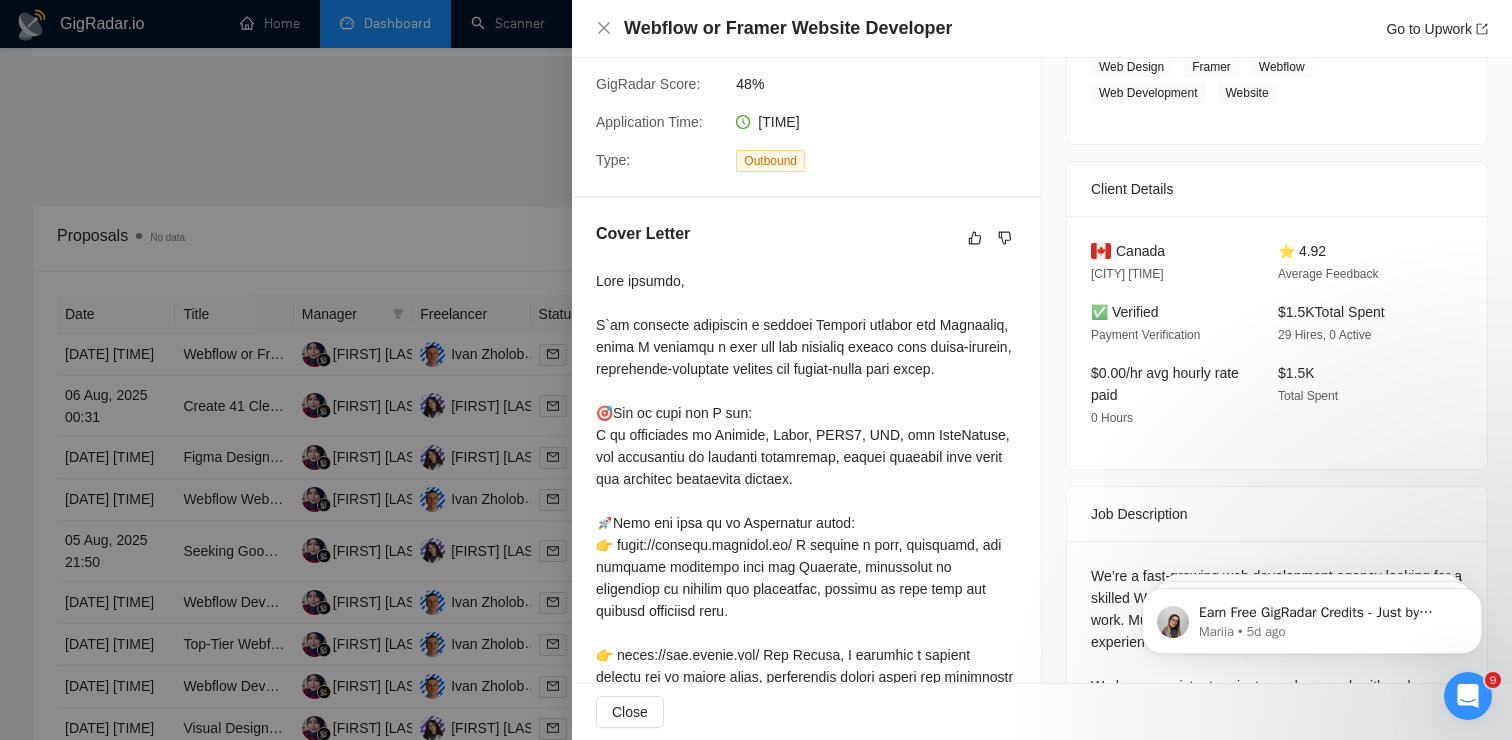 scroll, scrollTop: 400, scrollLeft: 0, axis: vertical 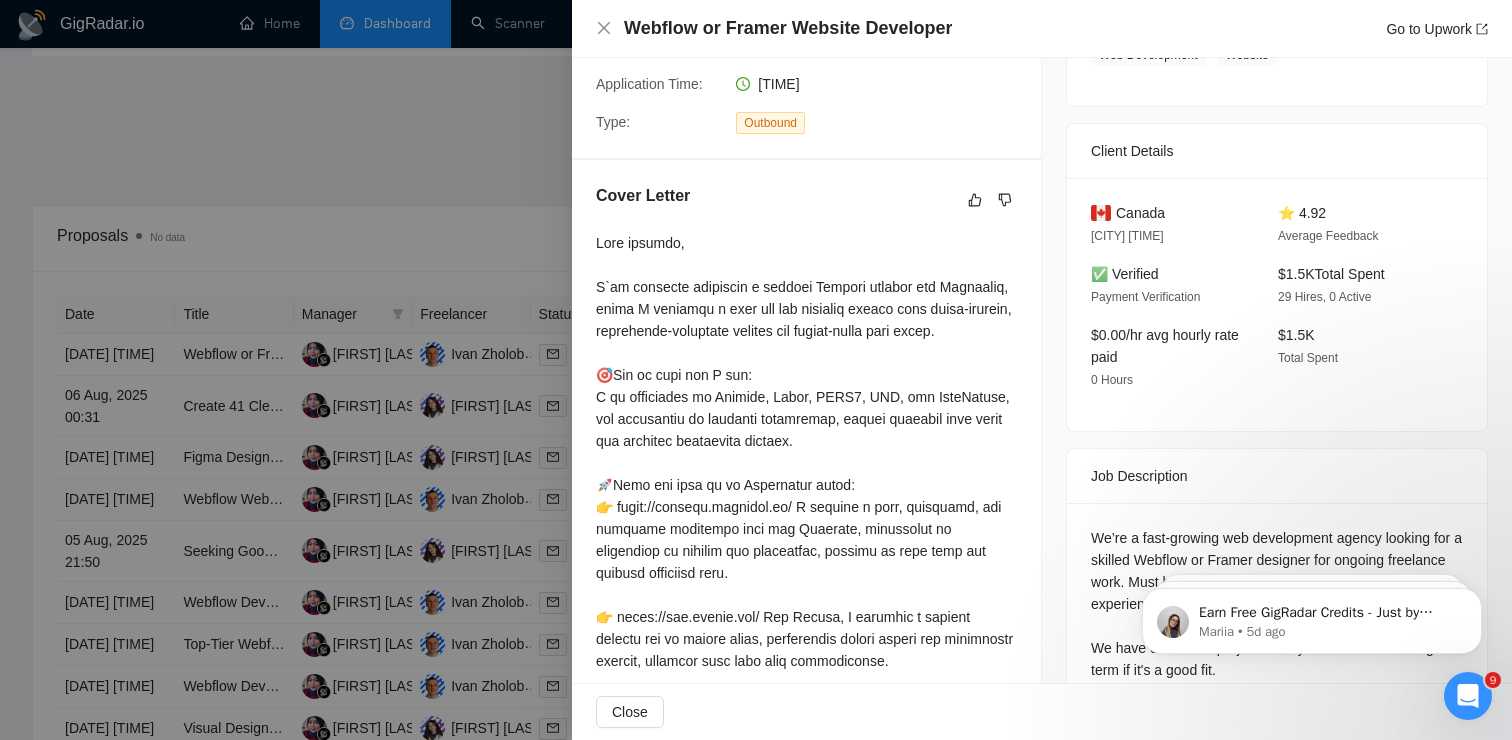 click at bounding box center [756, 370] 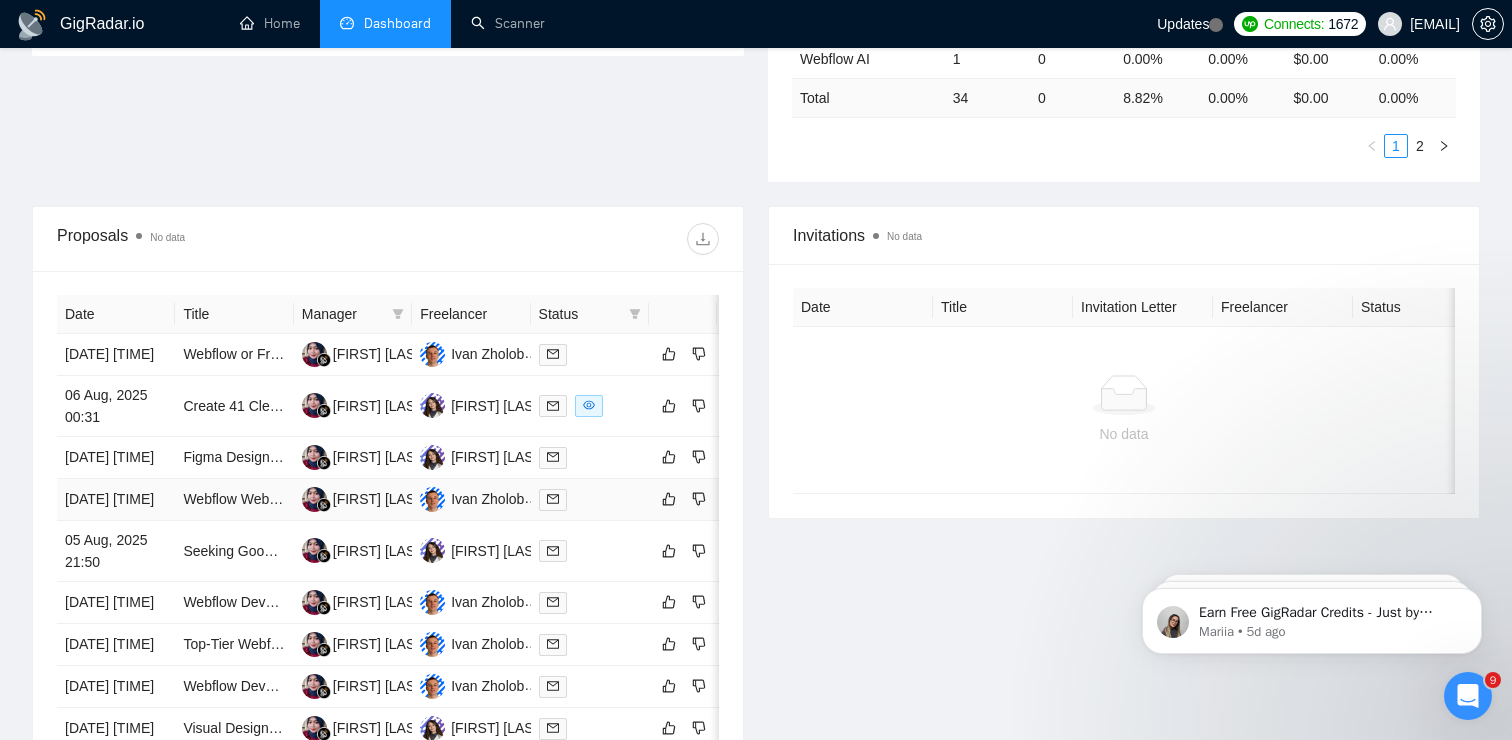 click at bounding box center [590, 499] 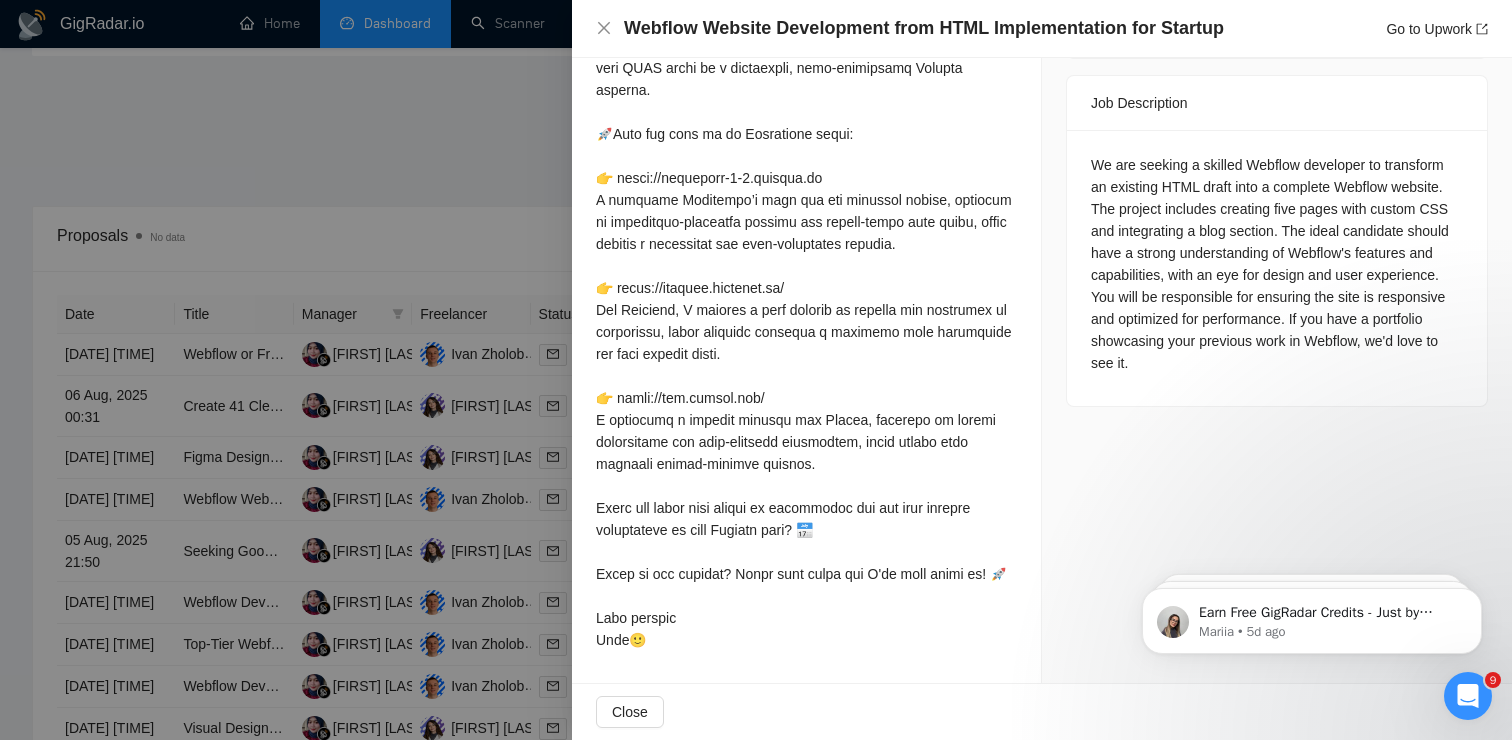 scroll, scrollTop: 794, scrollLeft: 0, axis: vertical 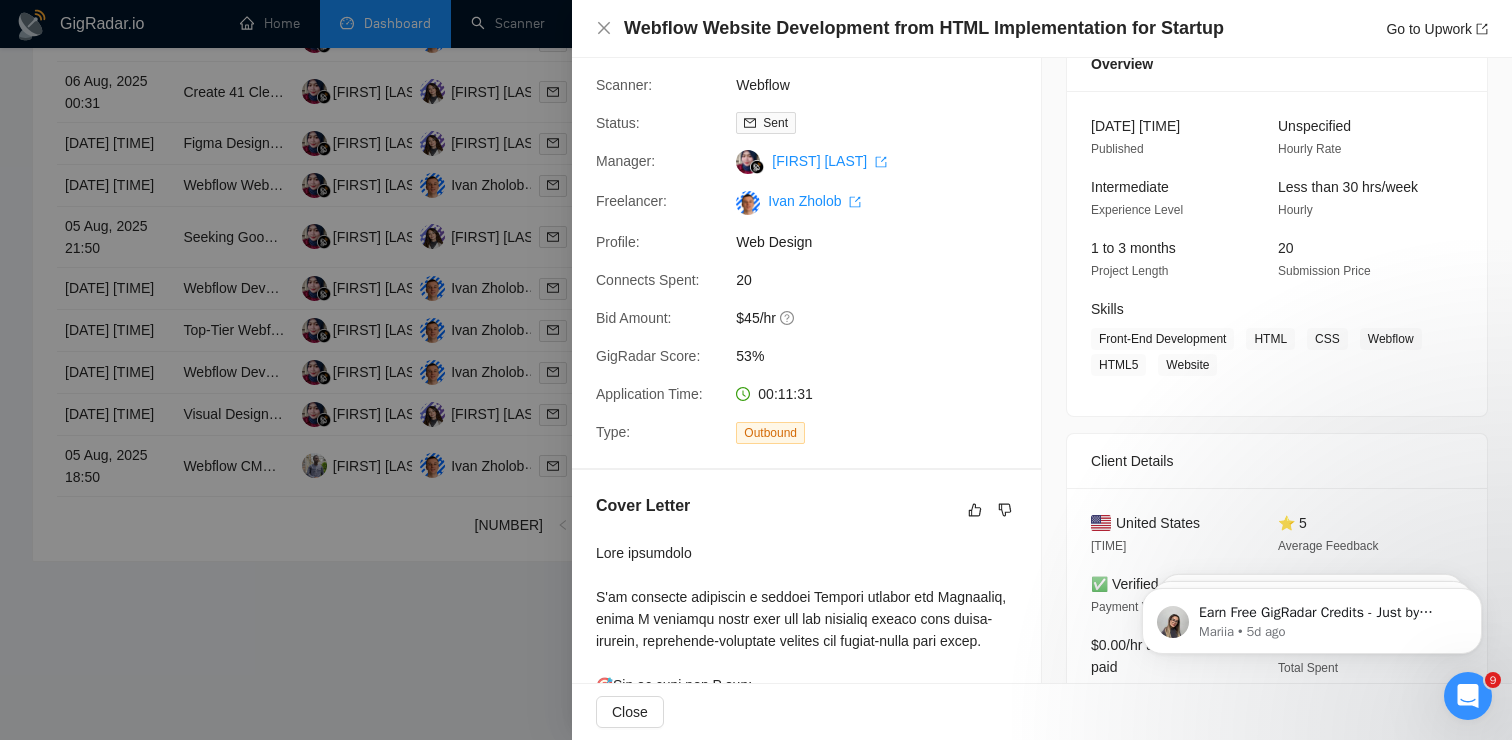 click at bounding box center [756, 370] 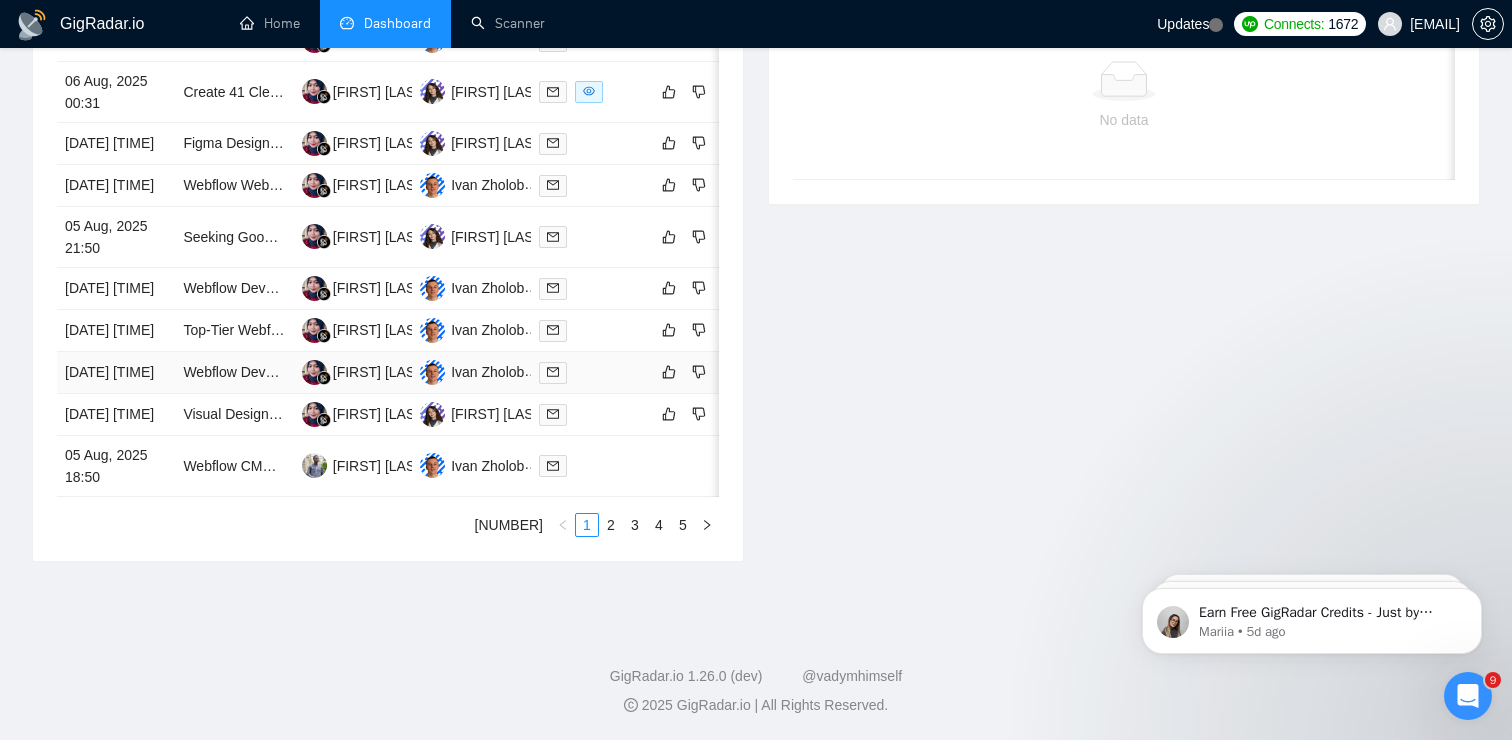 click at bounding box center [590, 372] 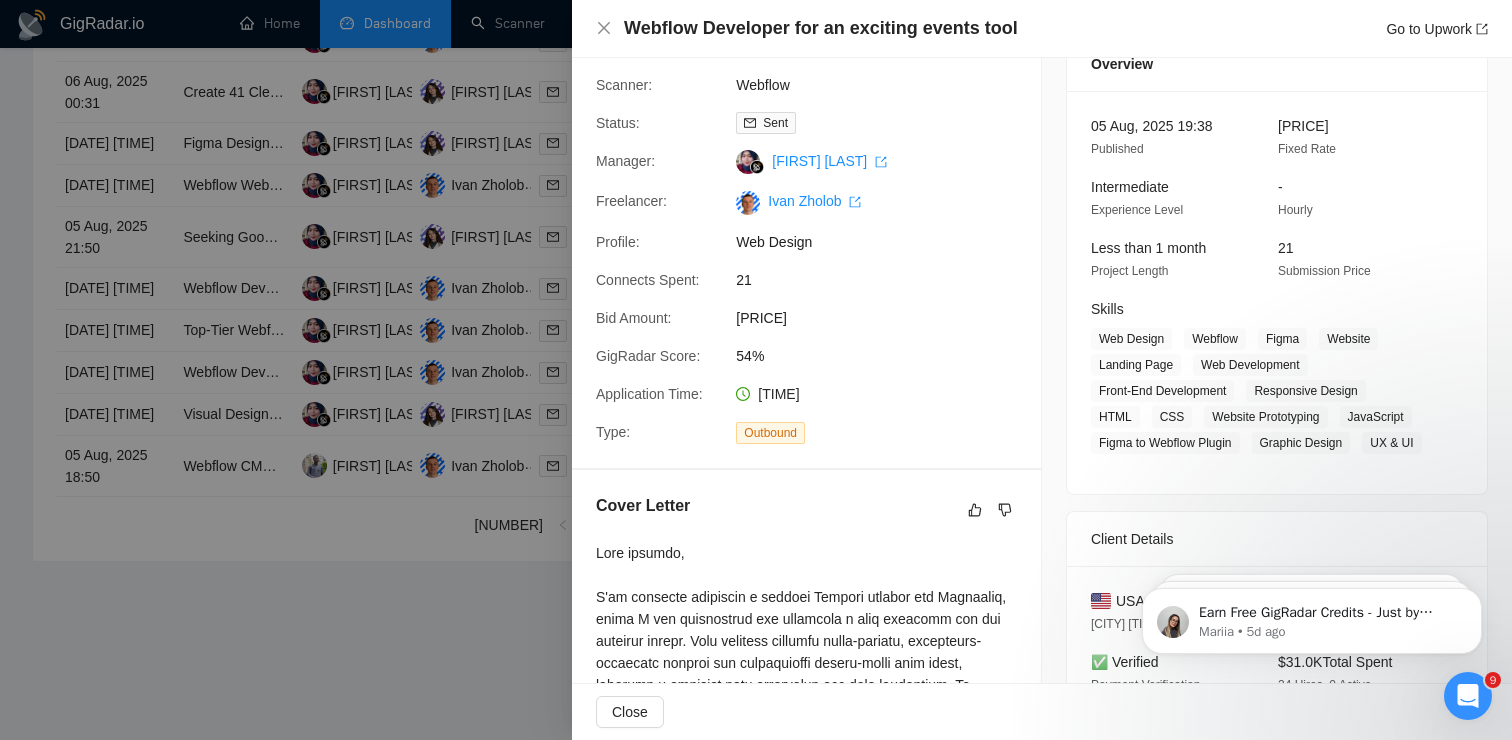 click on "Web Design" at bounding box center (886, 242) 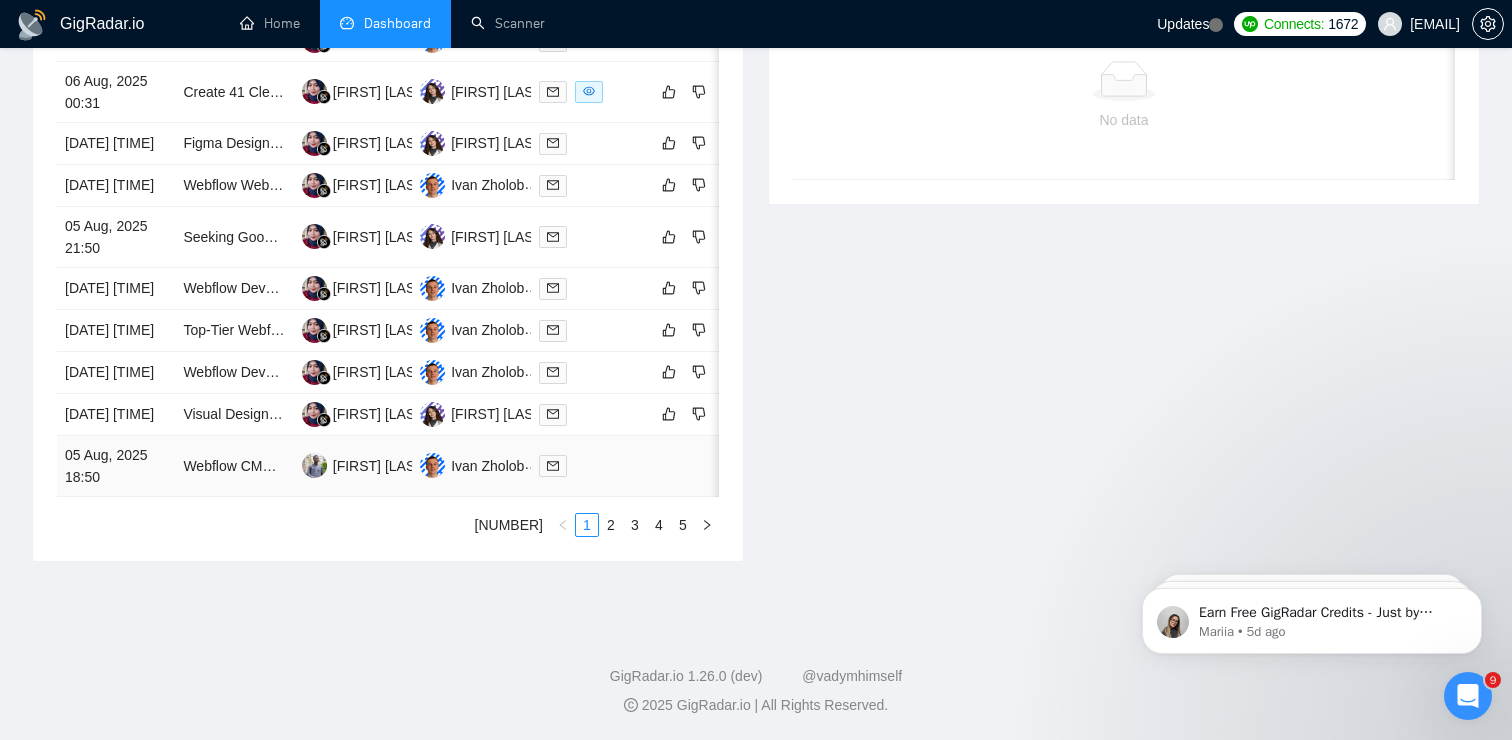 click at bounding box center (590, 465) 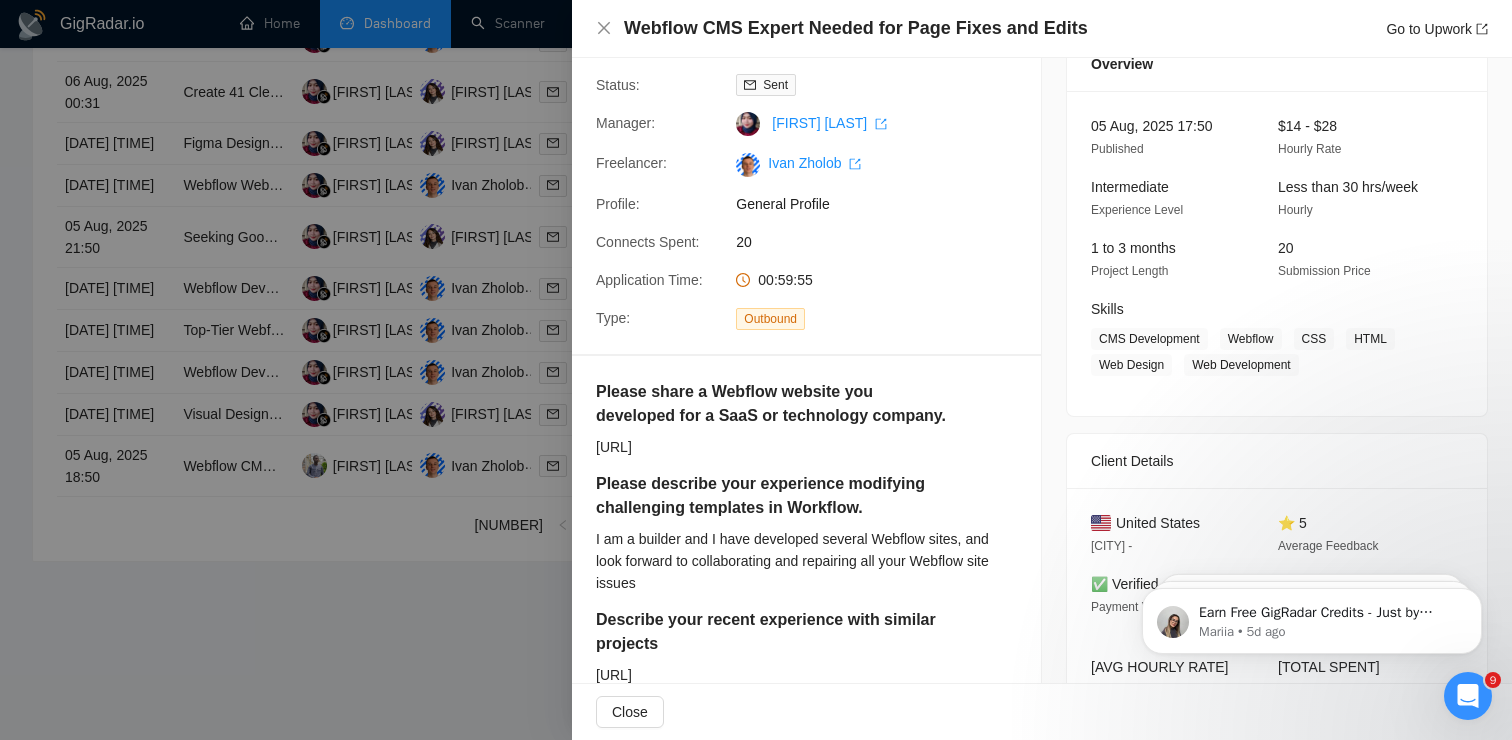 click at bounding box center (756, 370) 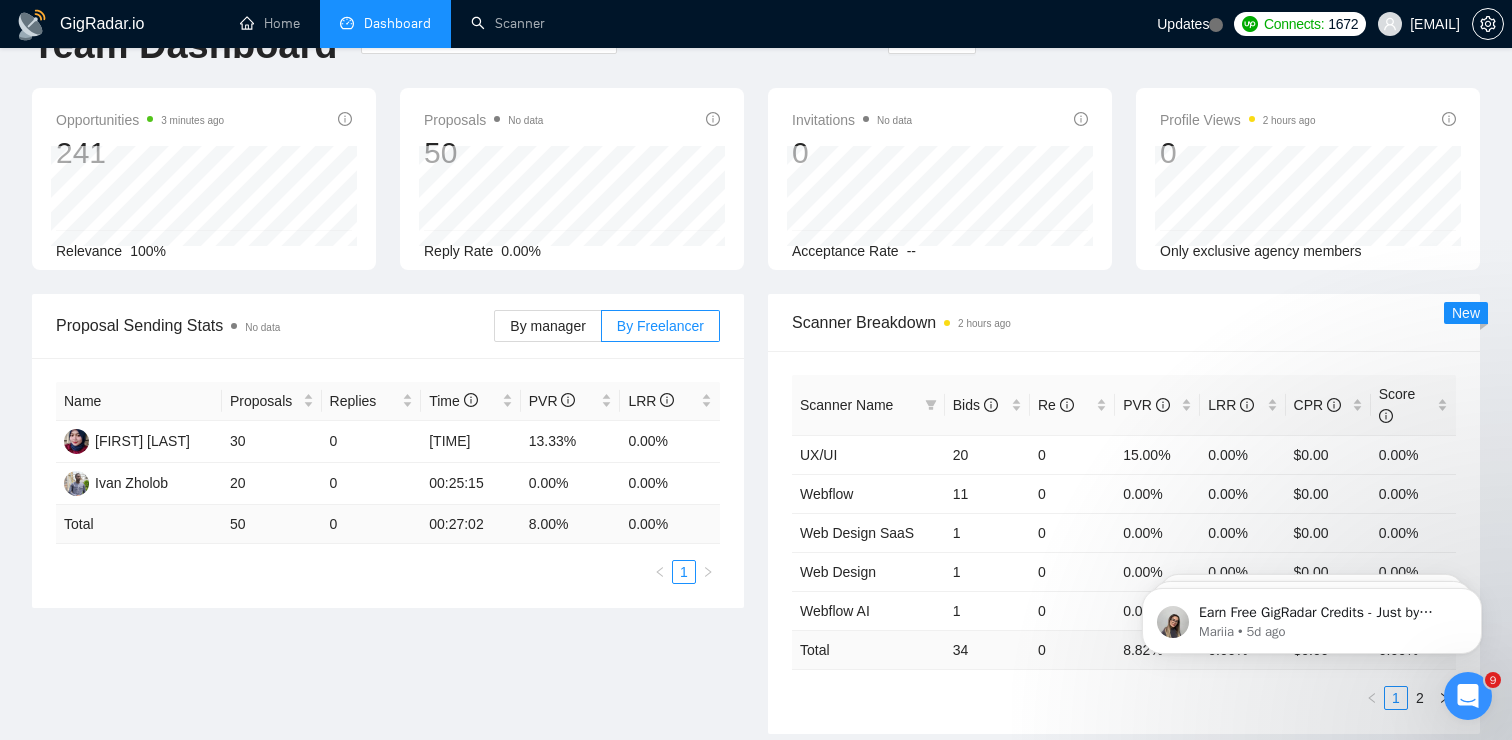 scroll, scrollTop: 0, scrollLeft: 0, axis: both 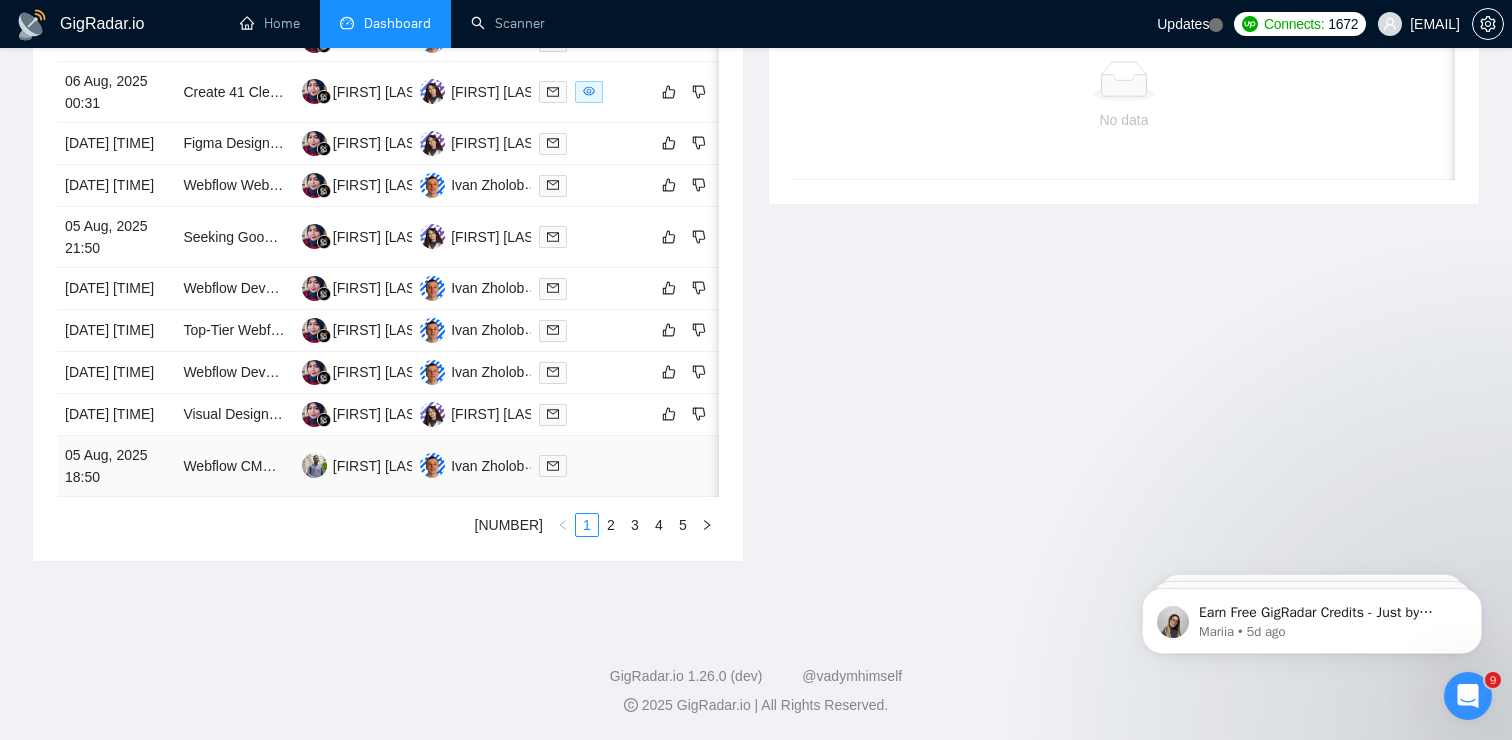 click at bounding box center [590, 465] 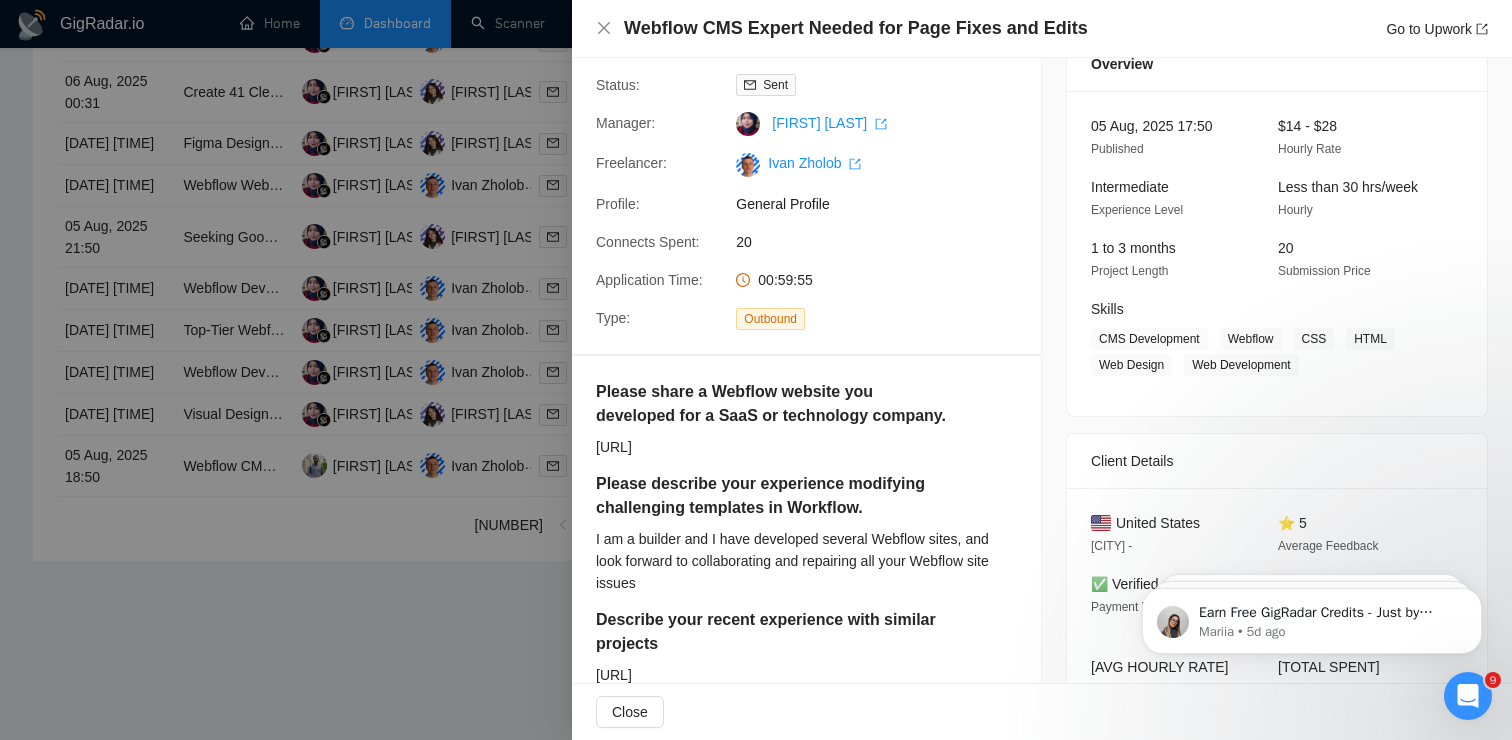 click at bounding box center (756, 370) 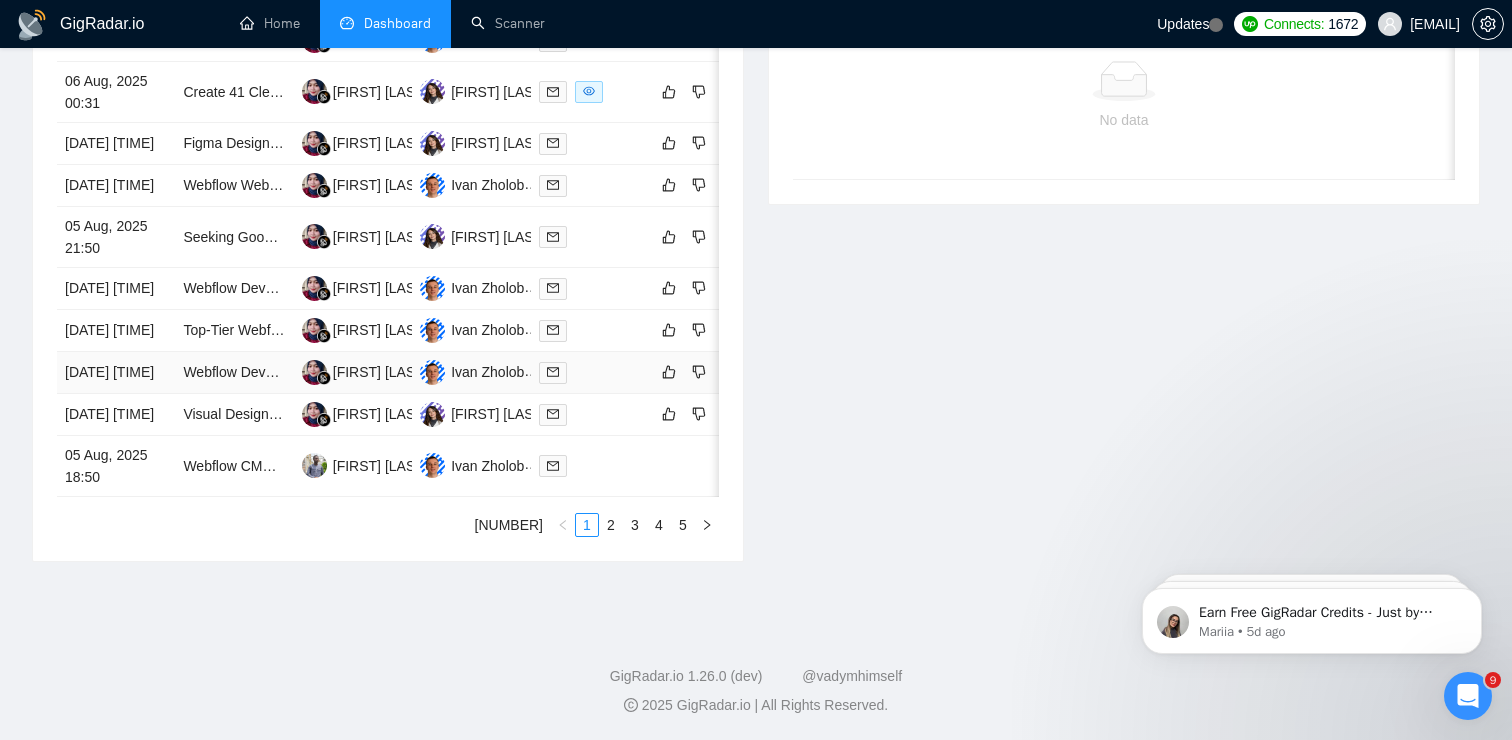 click at bounding box center [590, 372] 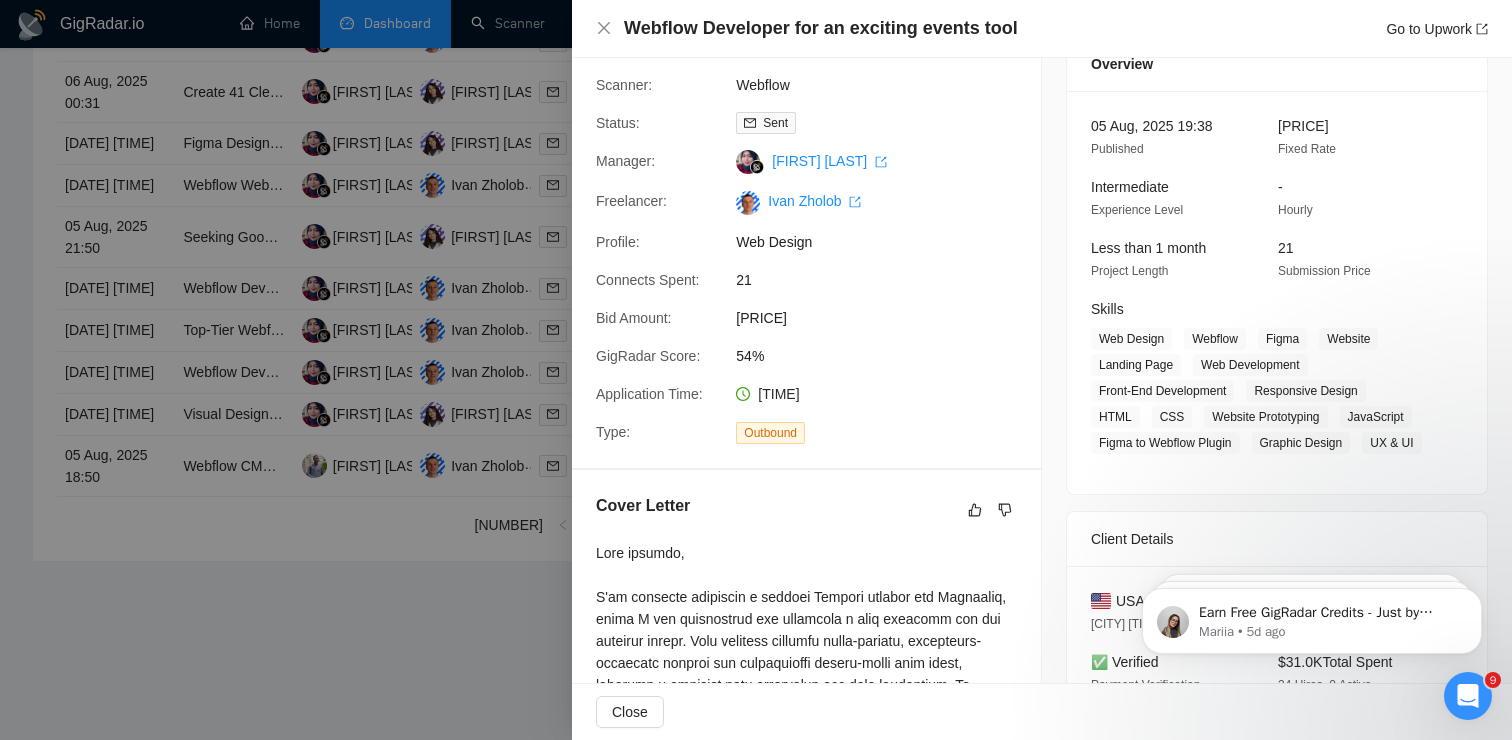 click at bounding box center (756, 370) 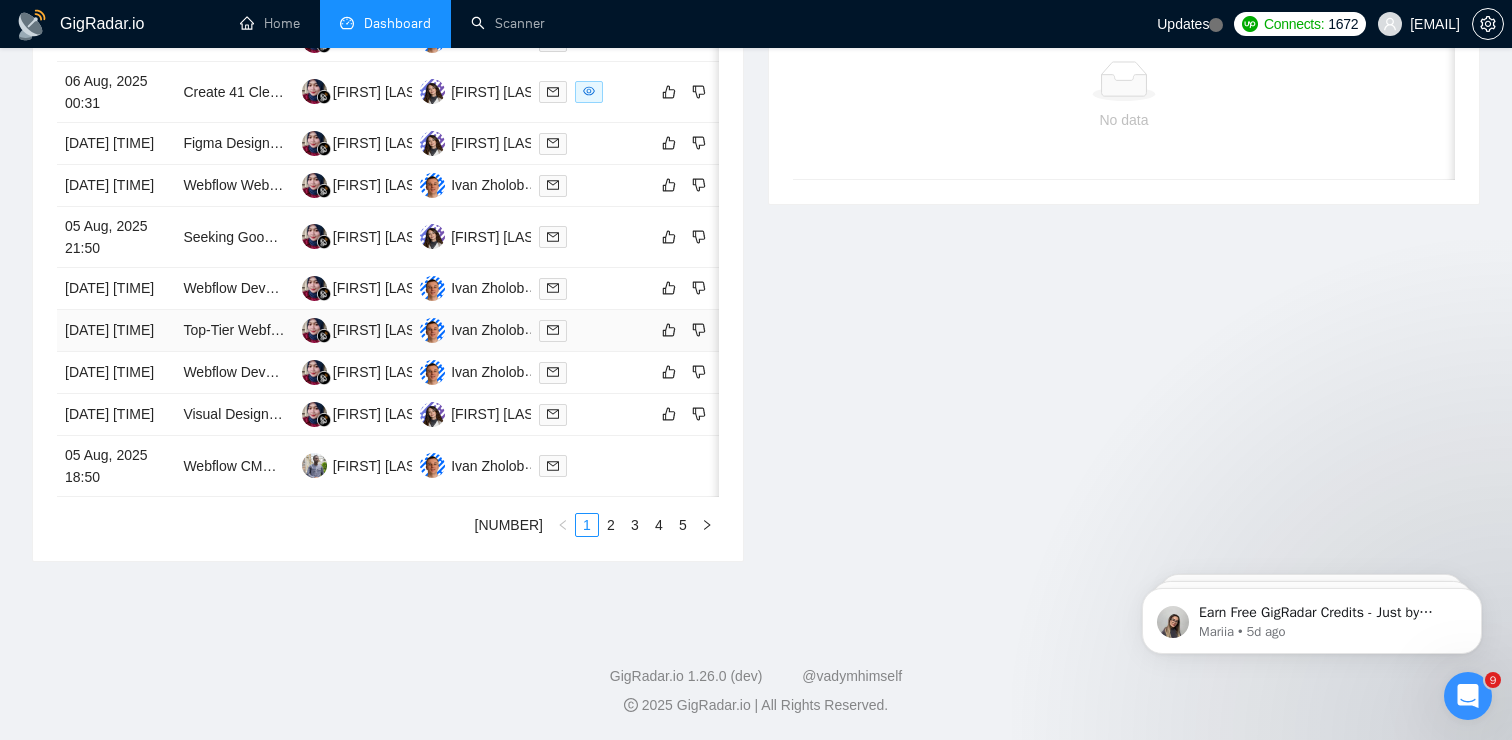 click at bounding box center [590, 330] 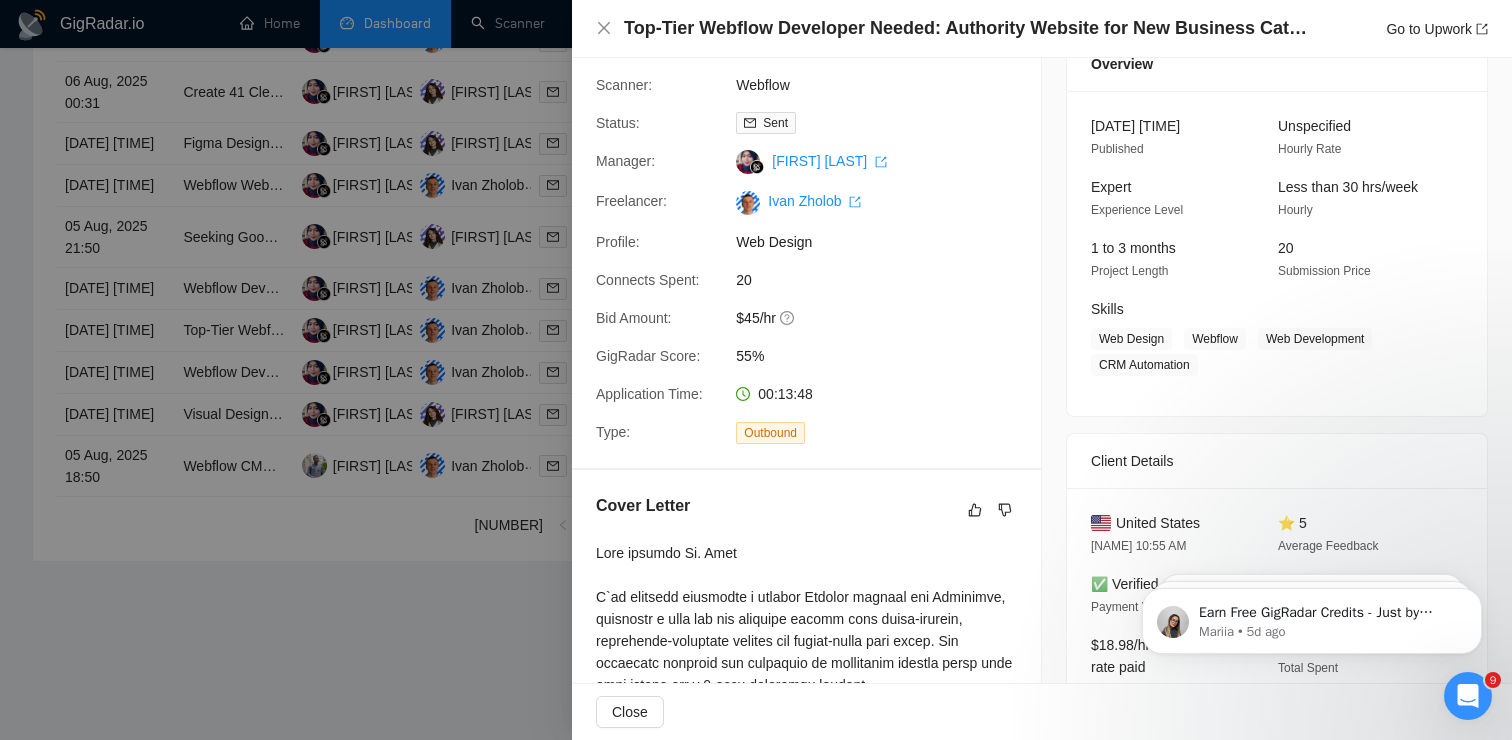 click at bounding box center [756, 370] 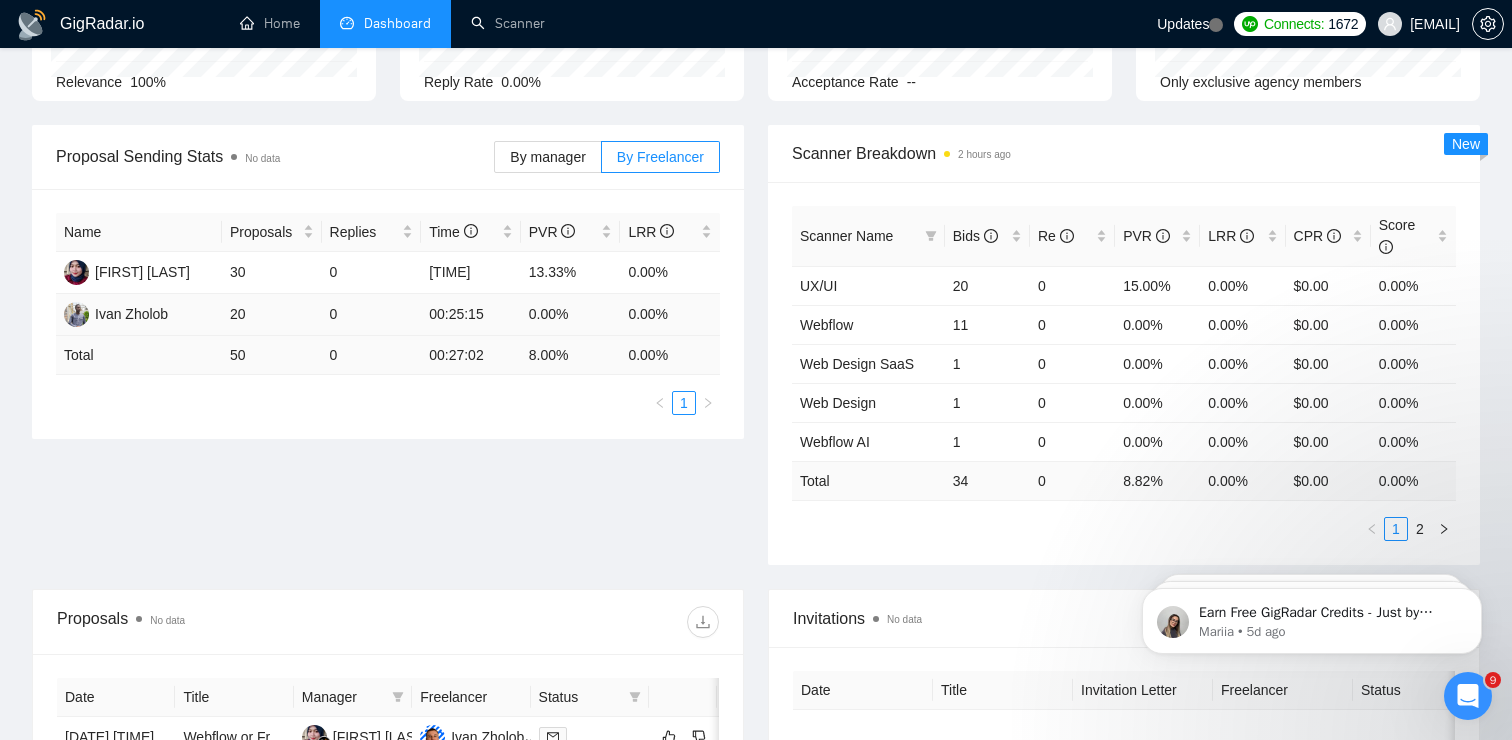 scroll, scrollTop: 212, scrollLeft: 0, axis: vertical 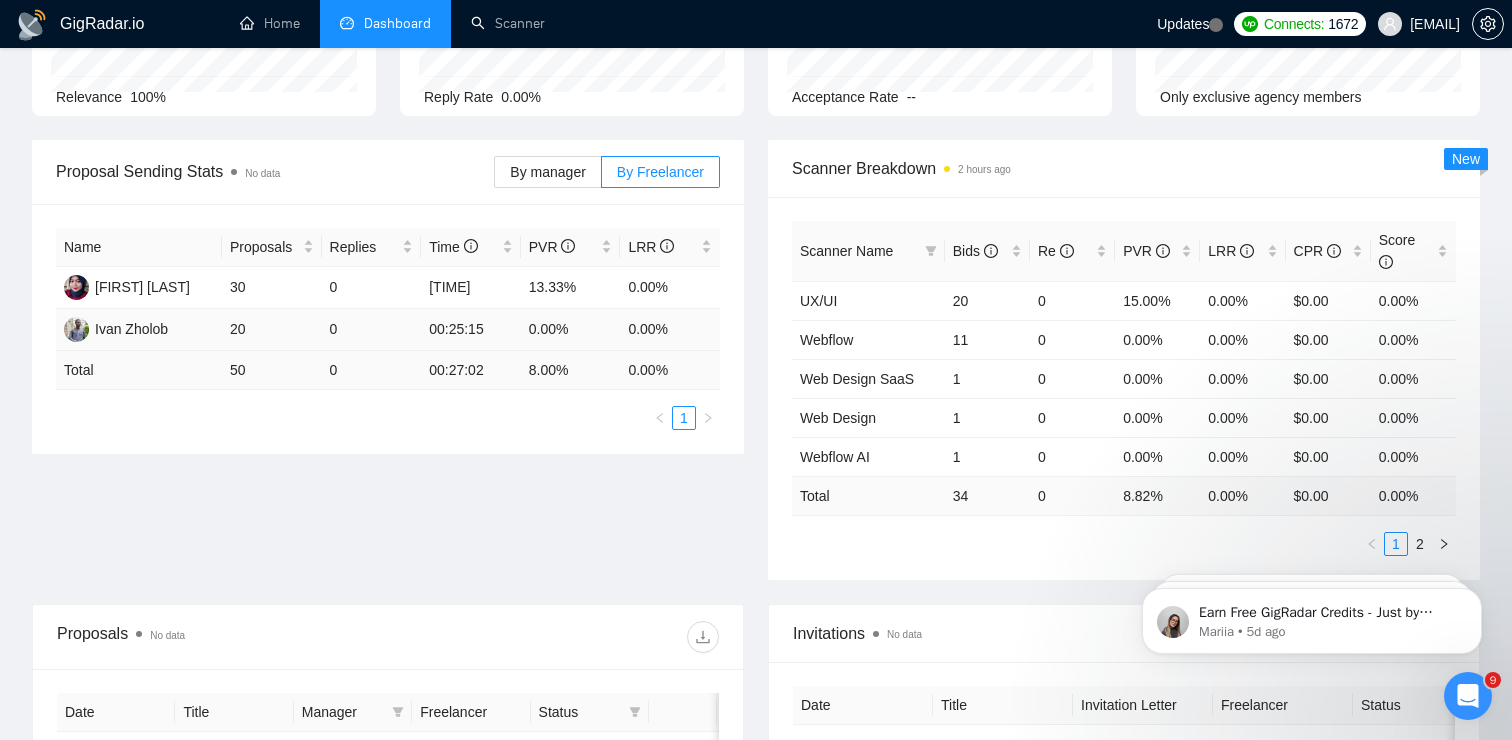 click on "0.00%" at bounding box center (571, 330) 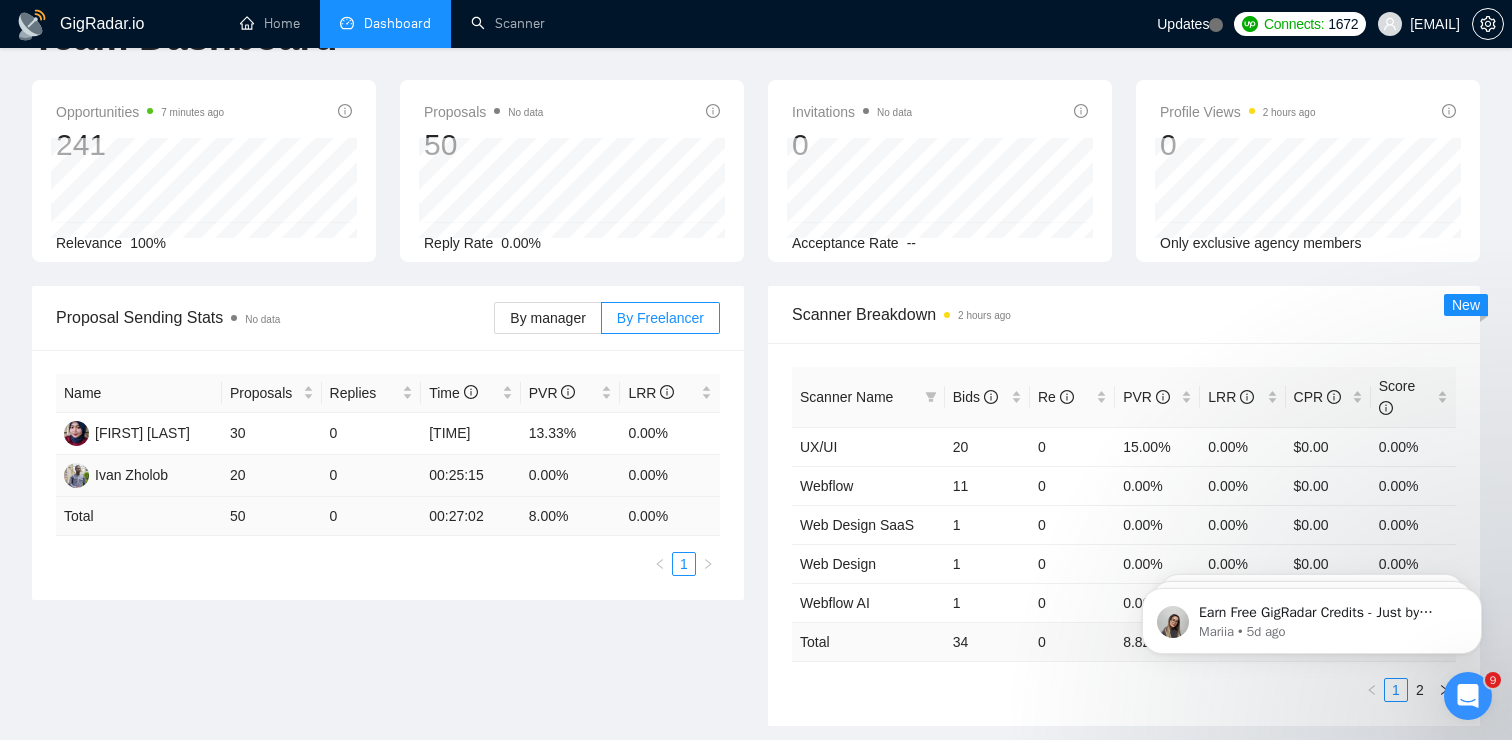 scroll, scrollTop: 0, scrollLeft: 0, axis: both 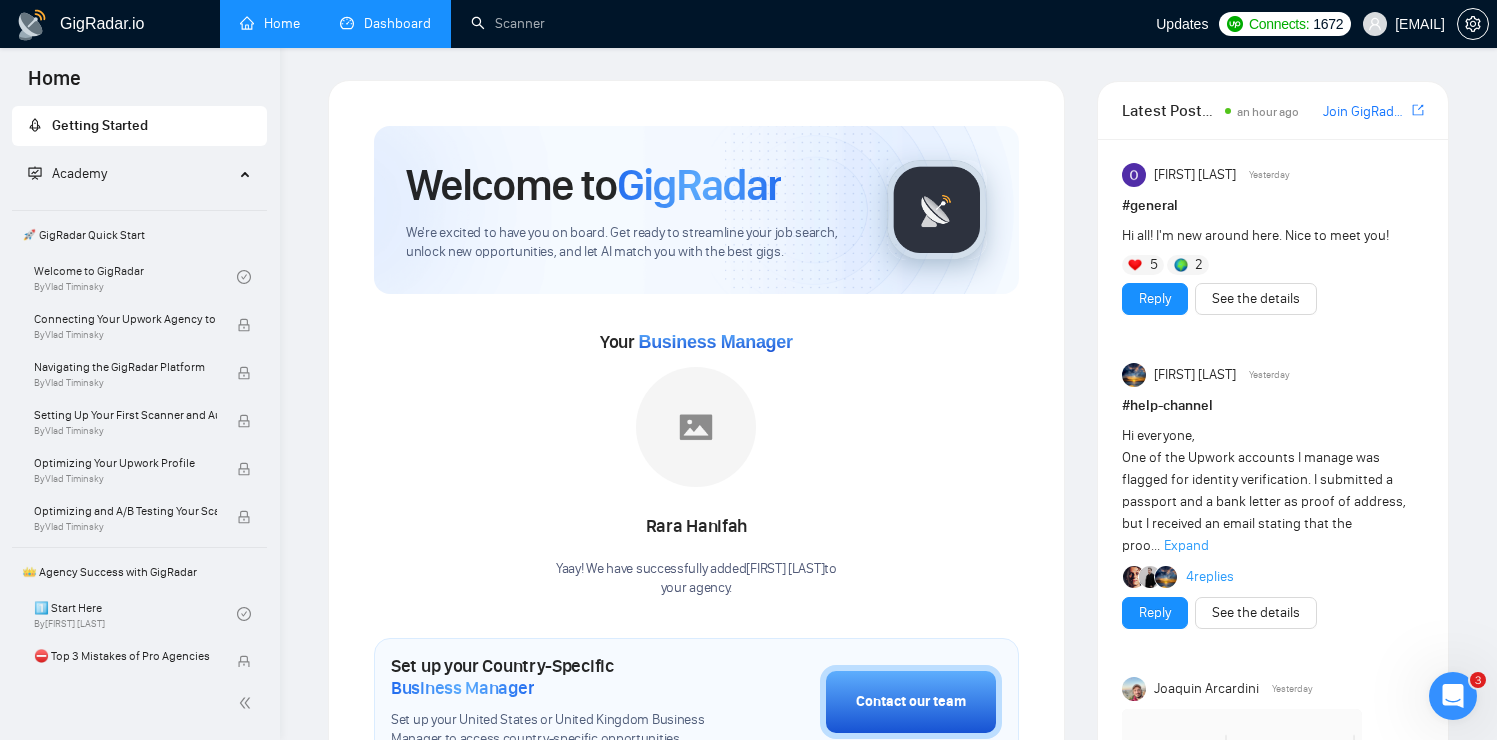 click on "Dashboard" at bounding box center [385, 23] 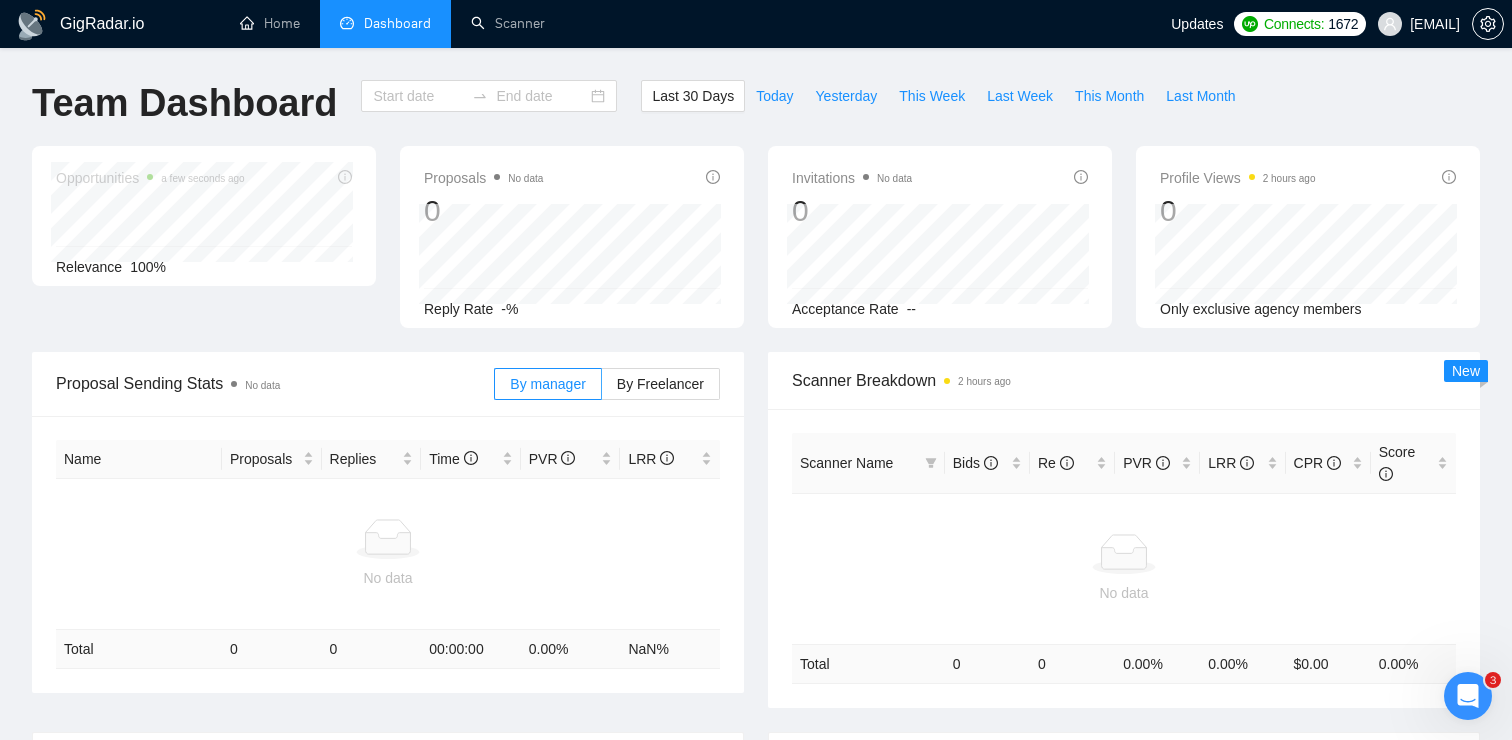 type on "2025-07-07" 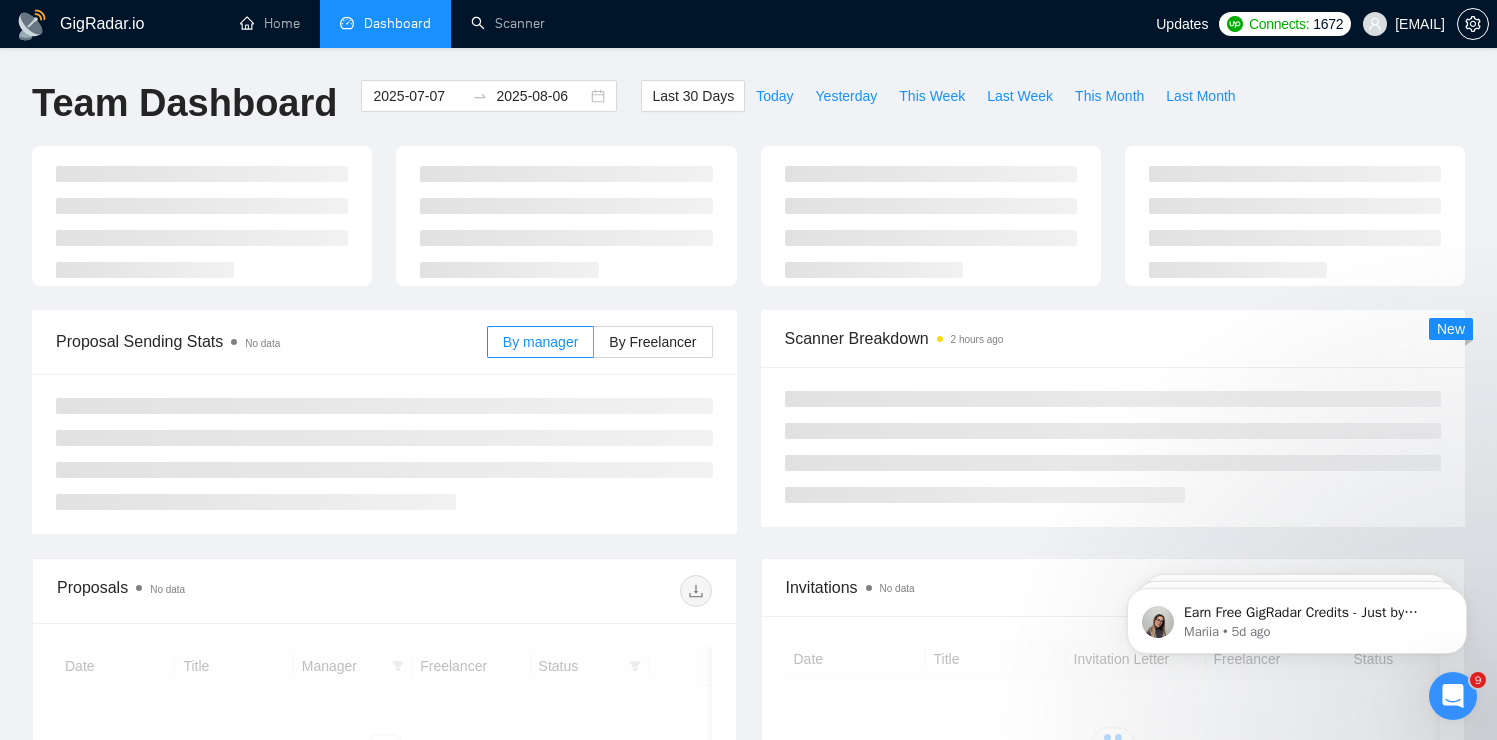 scroll, scrollTop: 0, scrollLeft: 0, axis: both 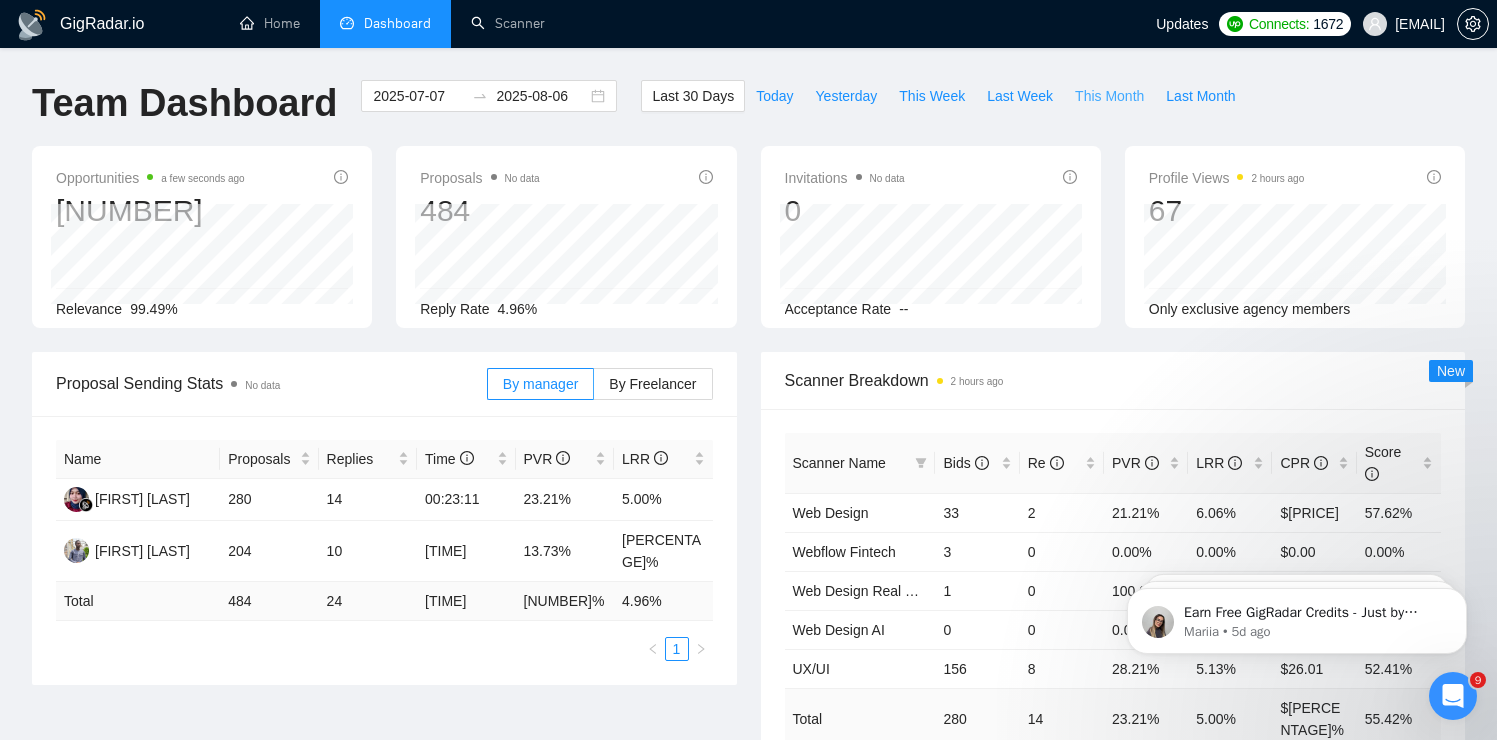 click on "This Month" at bounding box center (1109, 96) 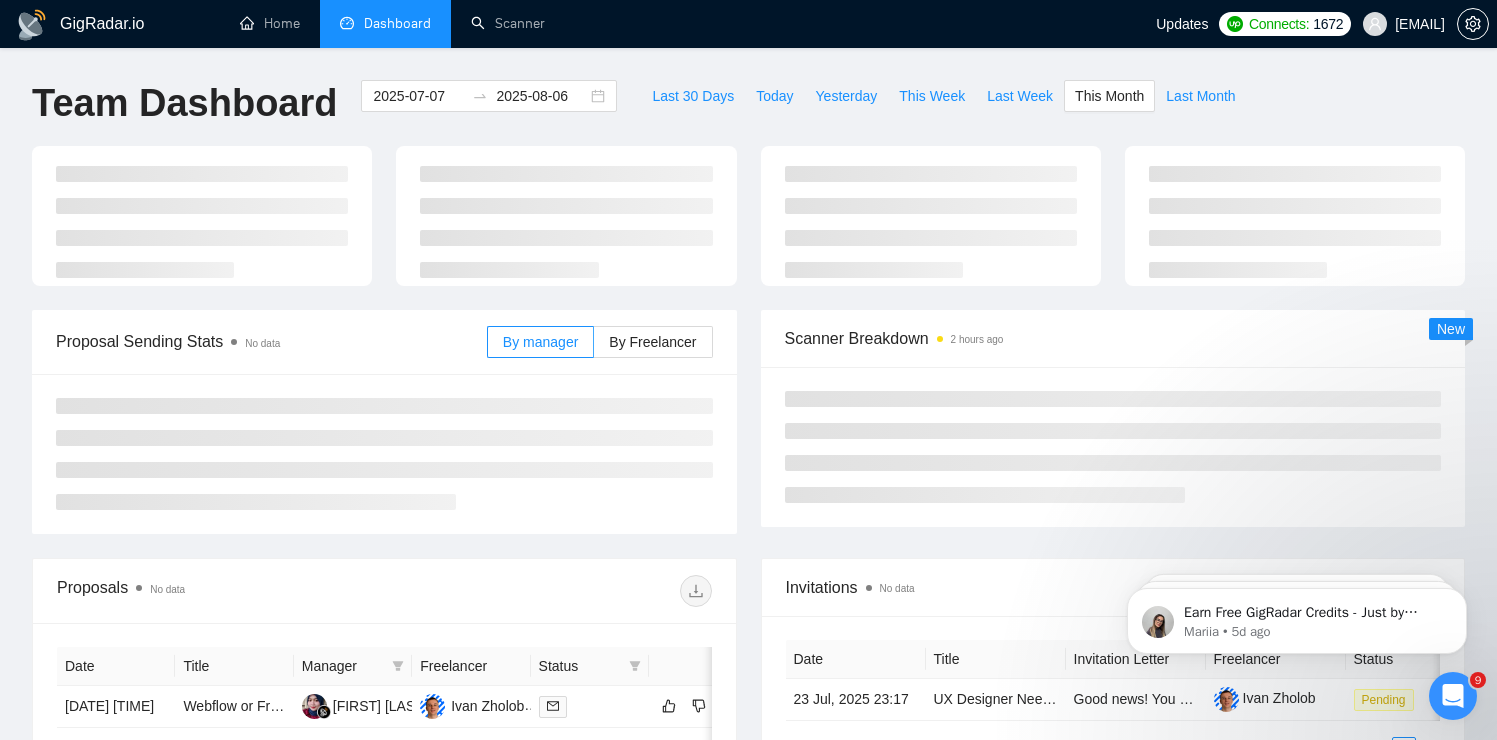 type on "2025-08-01" 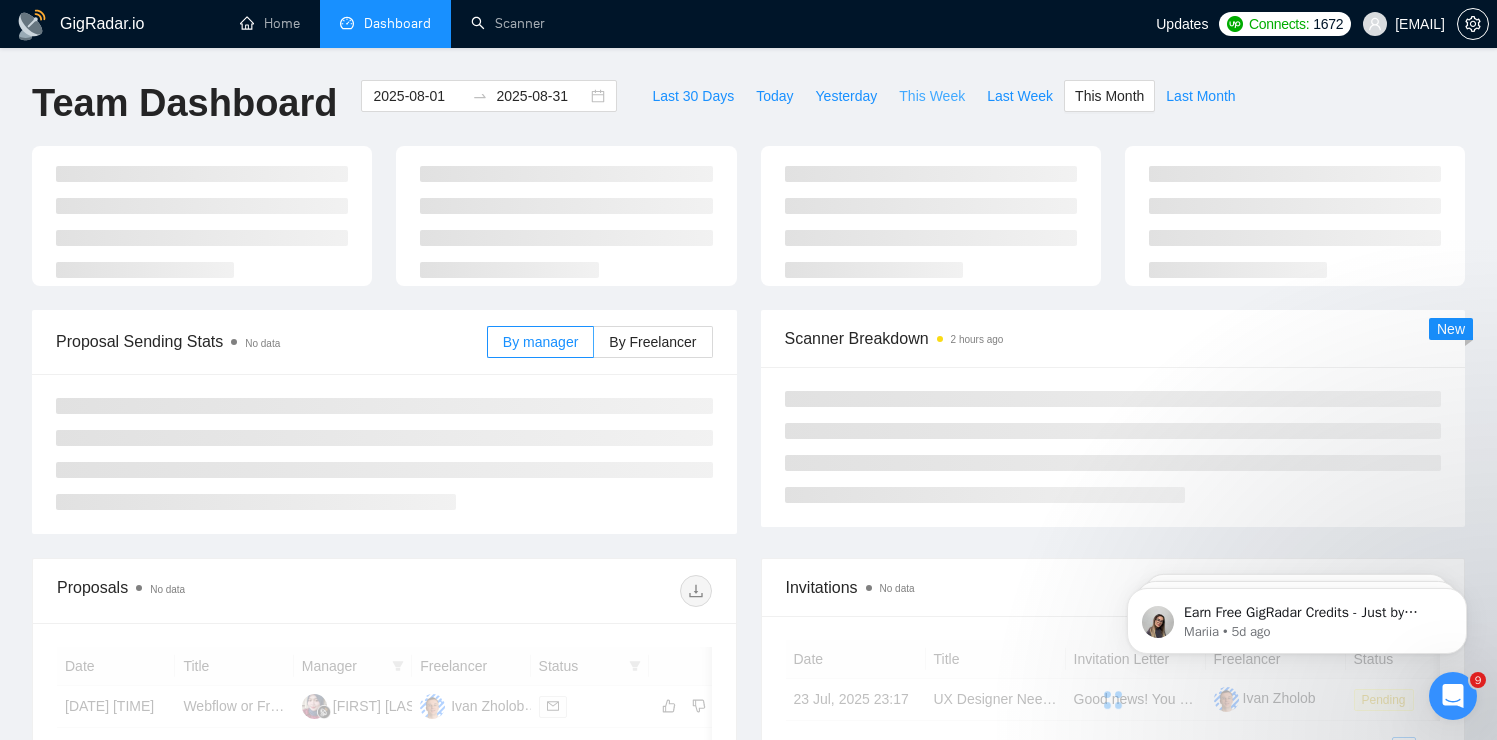 click on "This Week" at bounding box center (932, 96) 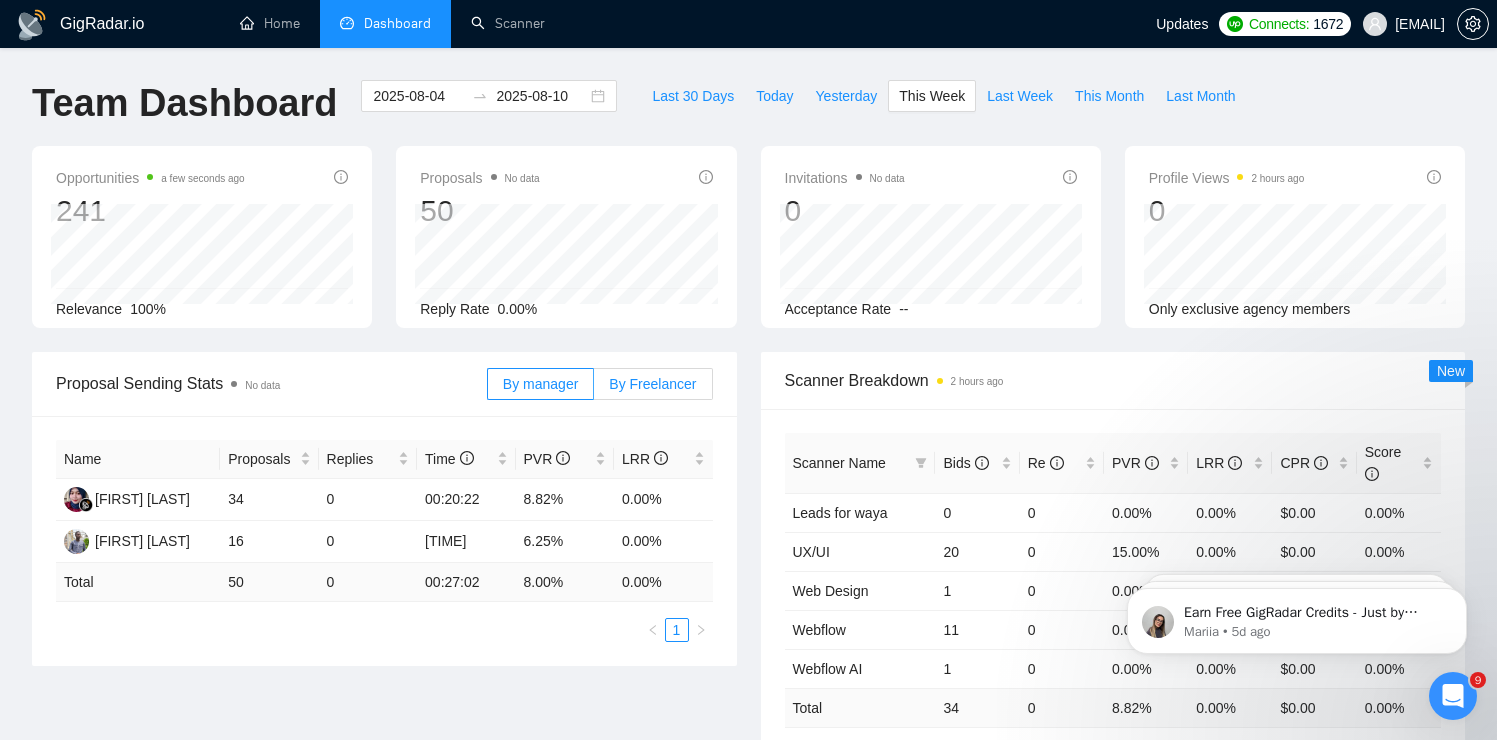 click on "By Freelancer" at bounding box center (652, 384) 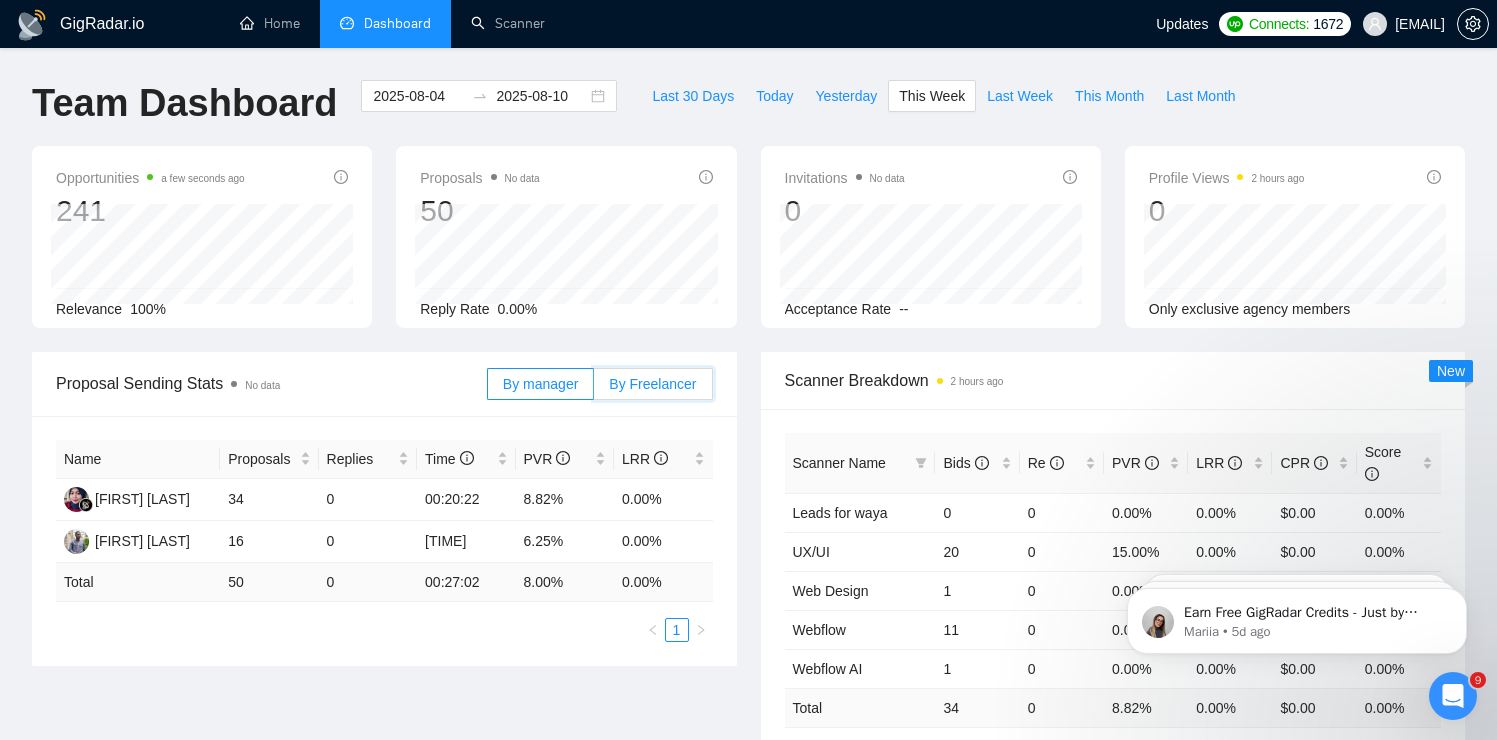 click on "By Freelancer" at bounding box center [594, 389] 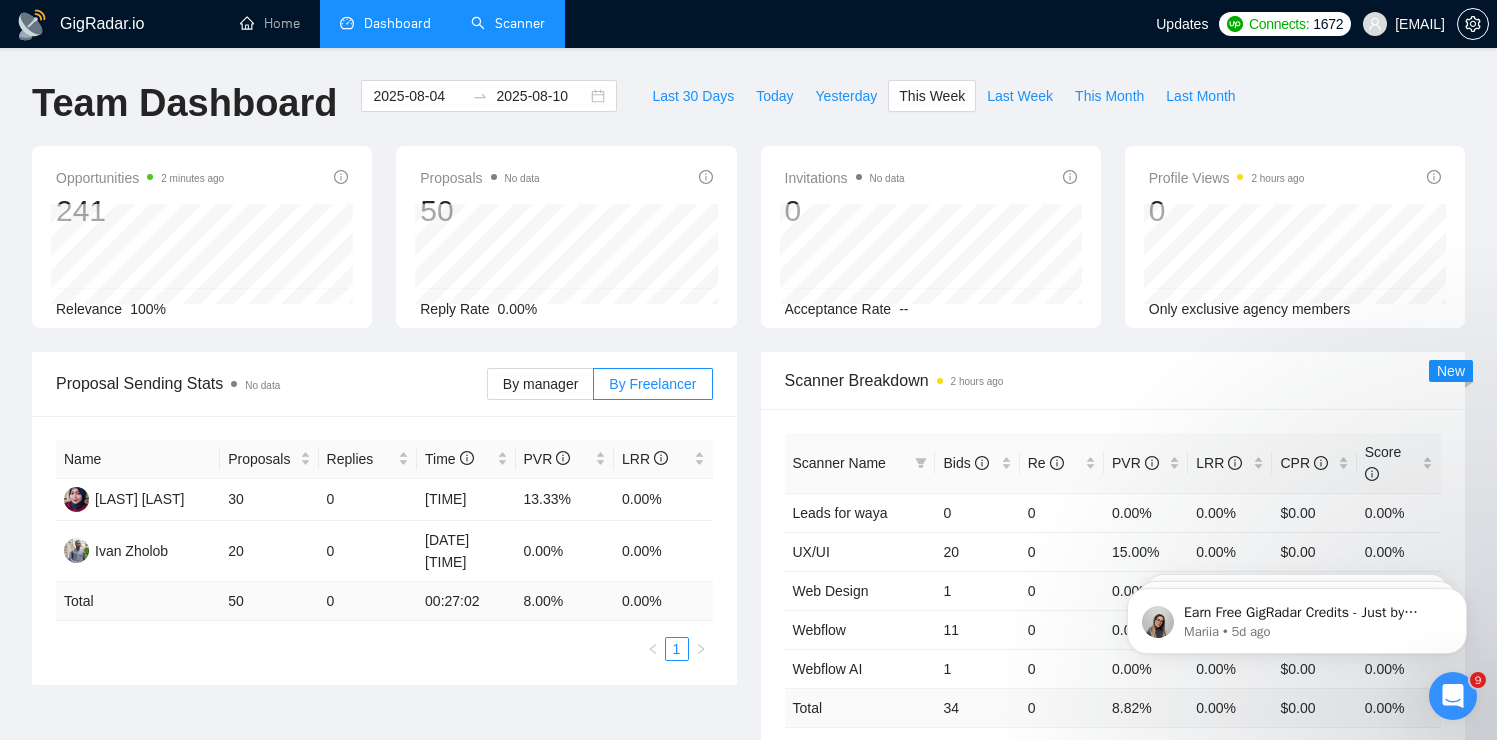 click on "Scanner" at bounding box center (508, 23) 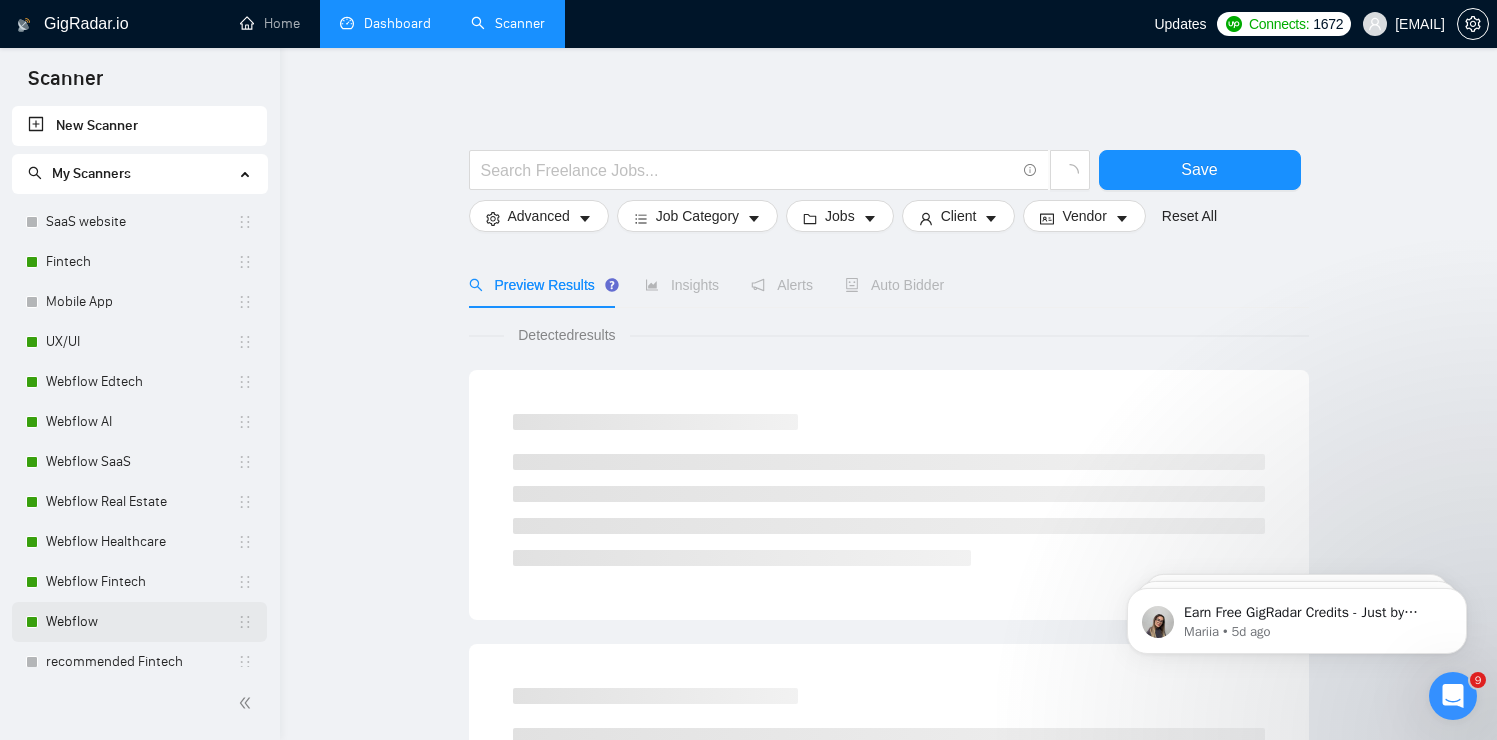 click on "Webflow" at bounding box center [141, 622] 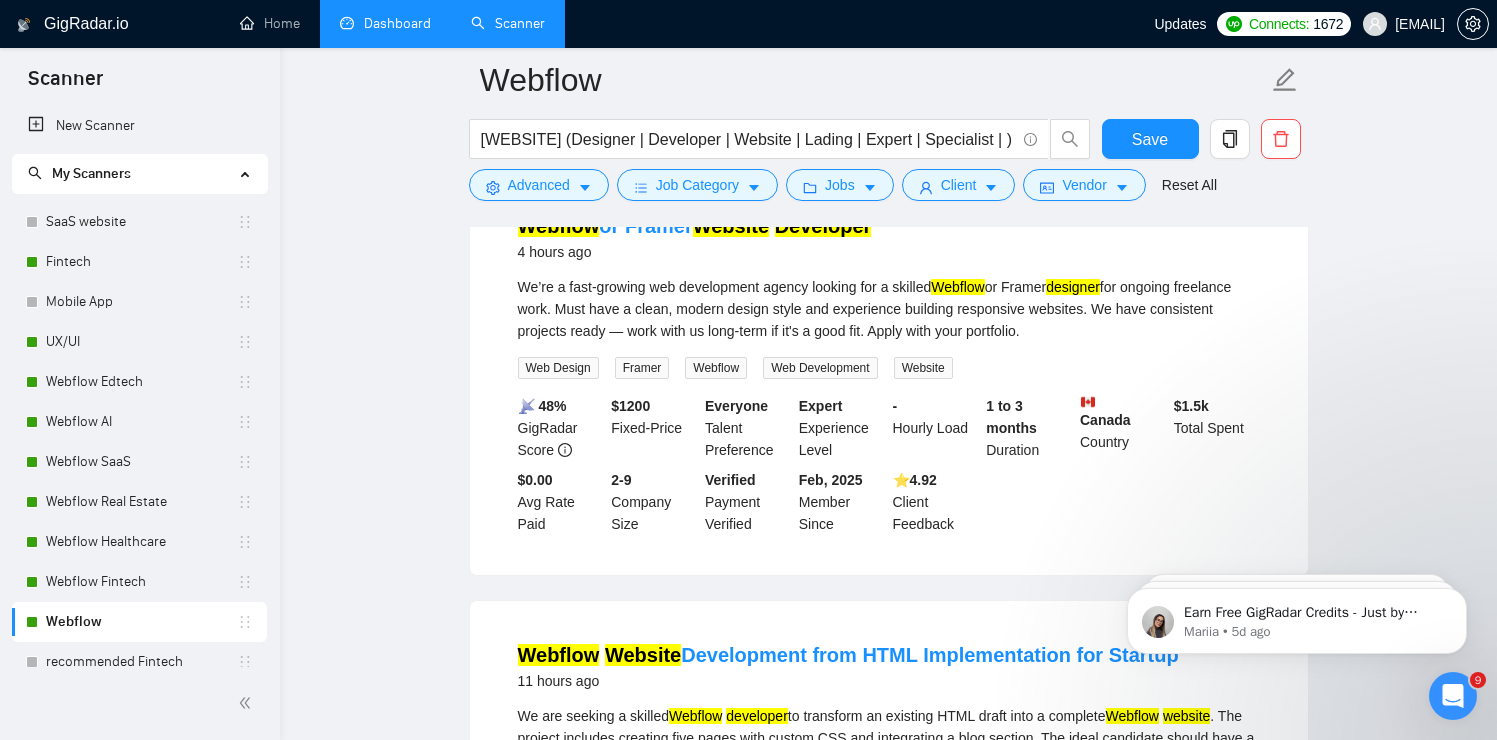 scroll, scrollTop: 0, scrollLeft: 0, axis: both 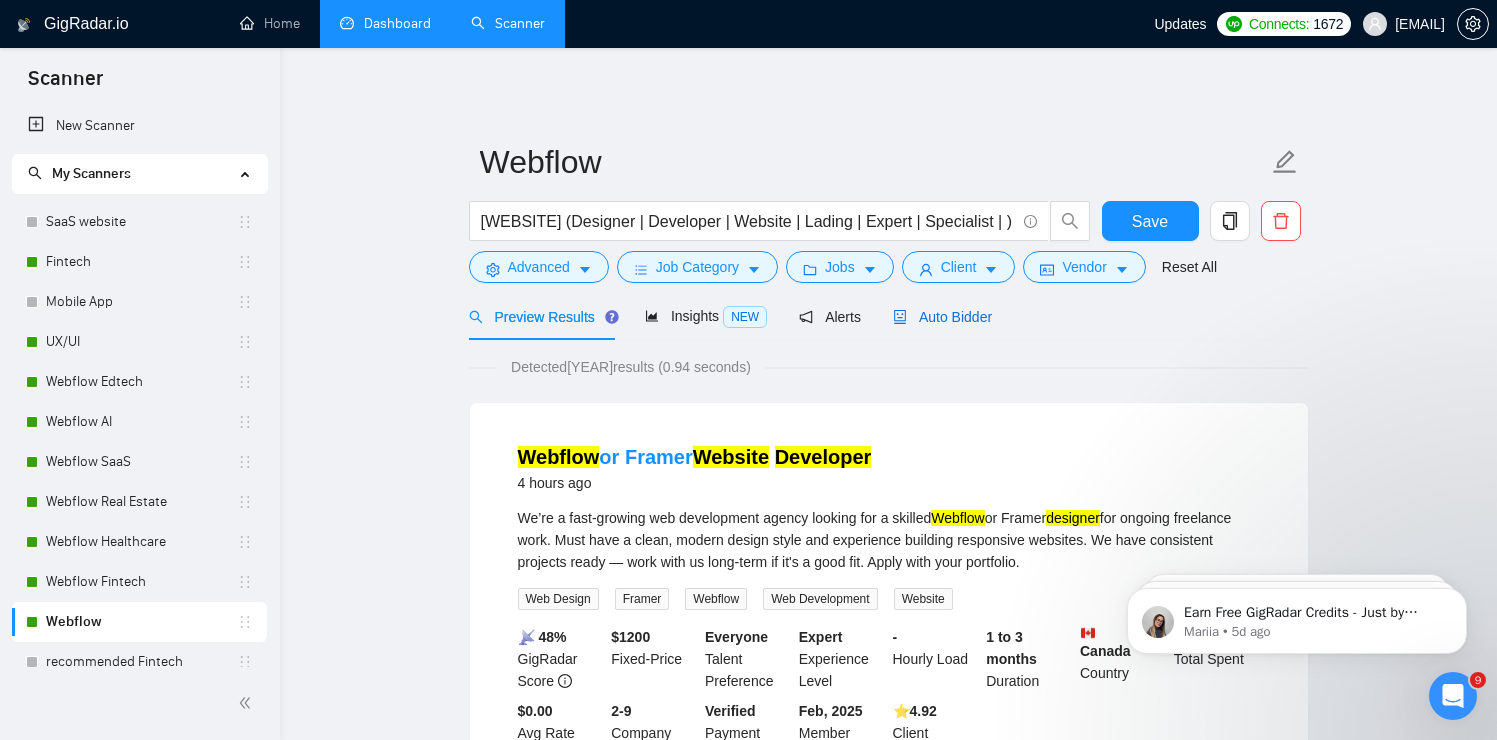 click on "Auto Bidder" at bounding box center (942, 317) 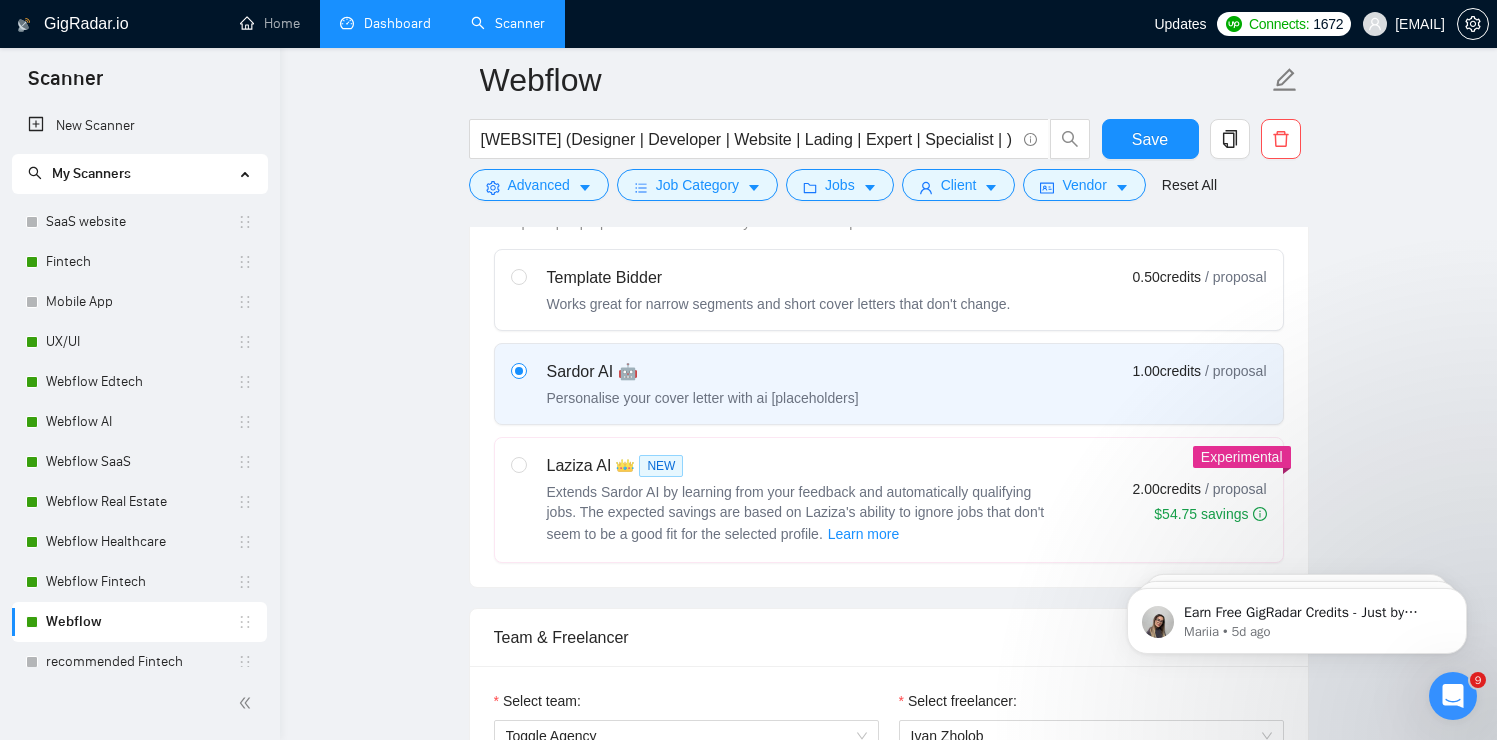 scroll, scrollTop: 760, scrollLeft: 0, axis: vertical 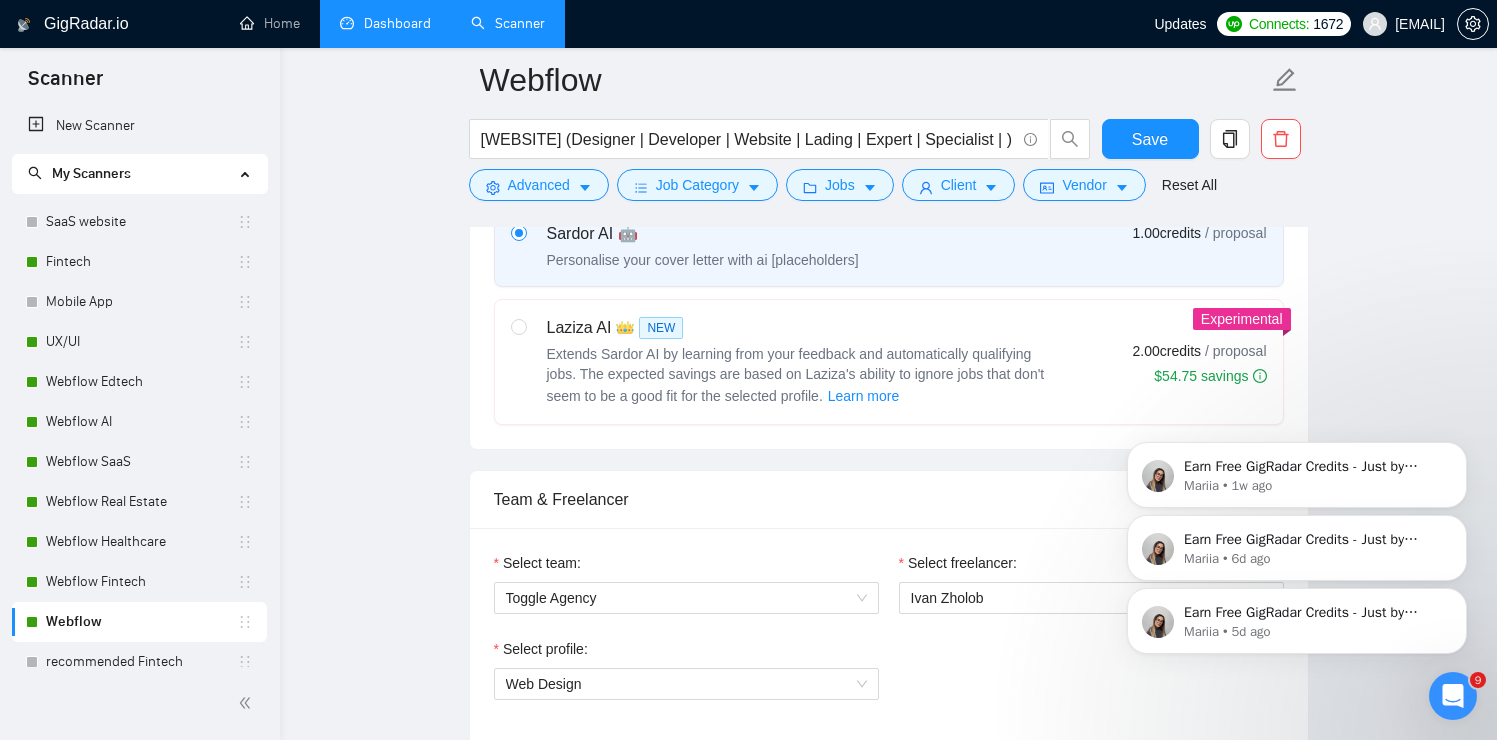 click at bounding box center (1461, 594) 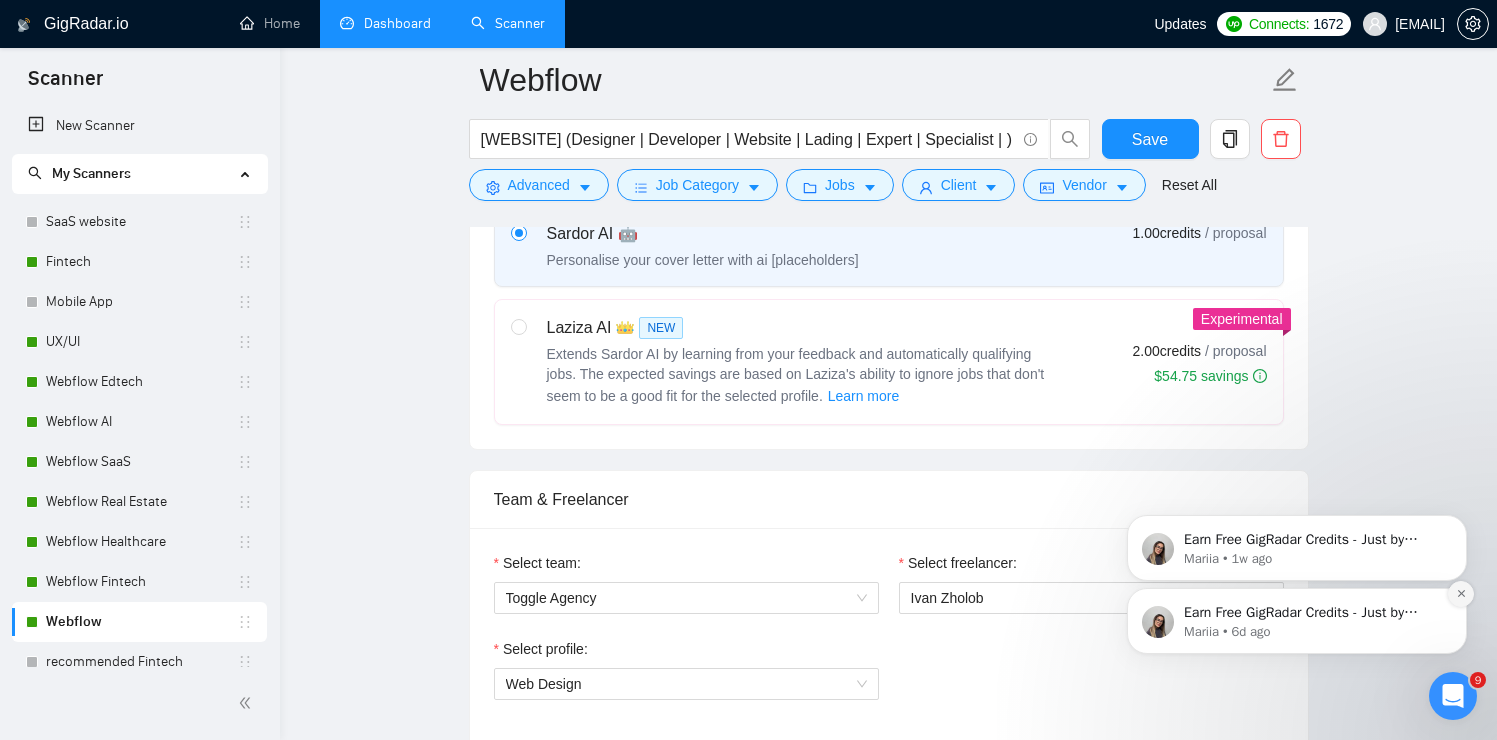 click 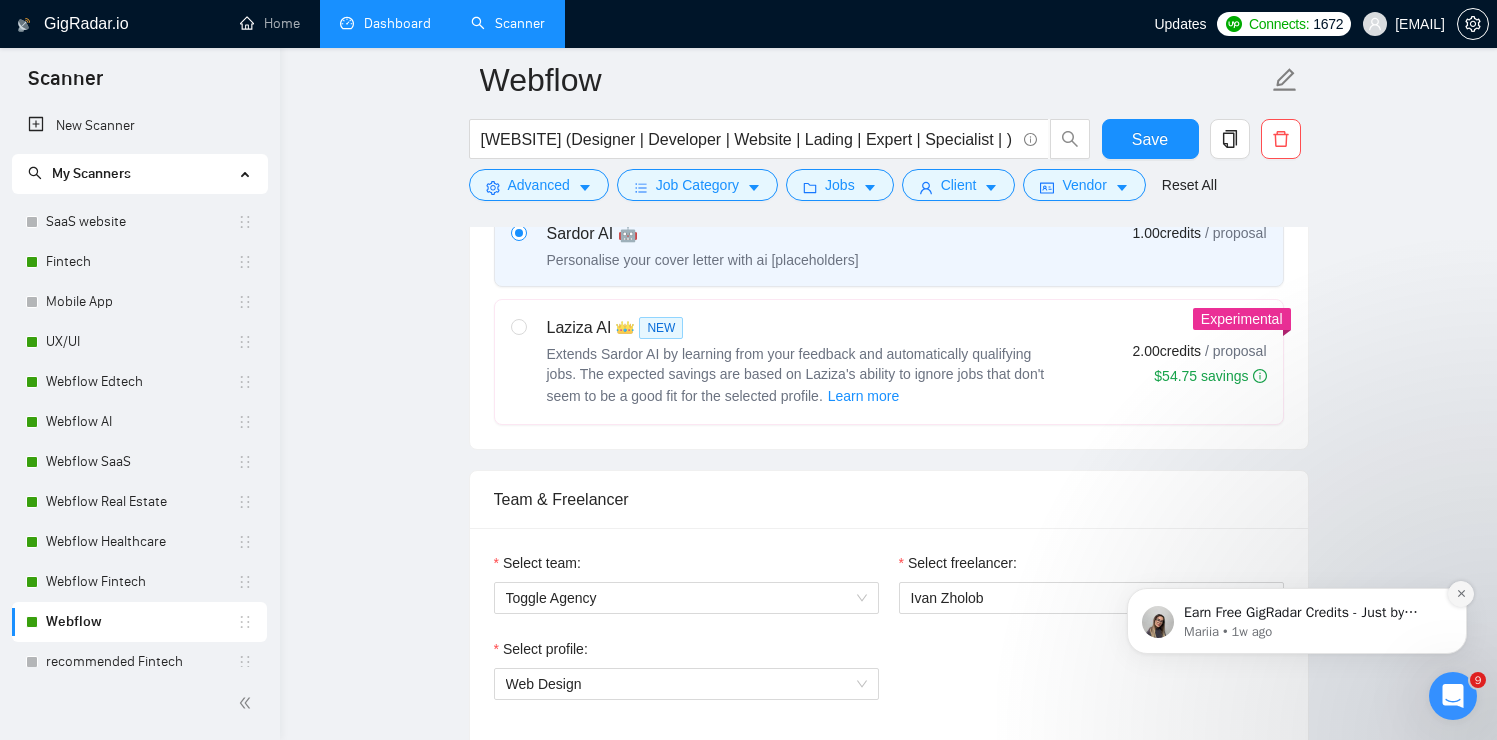 click 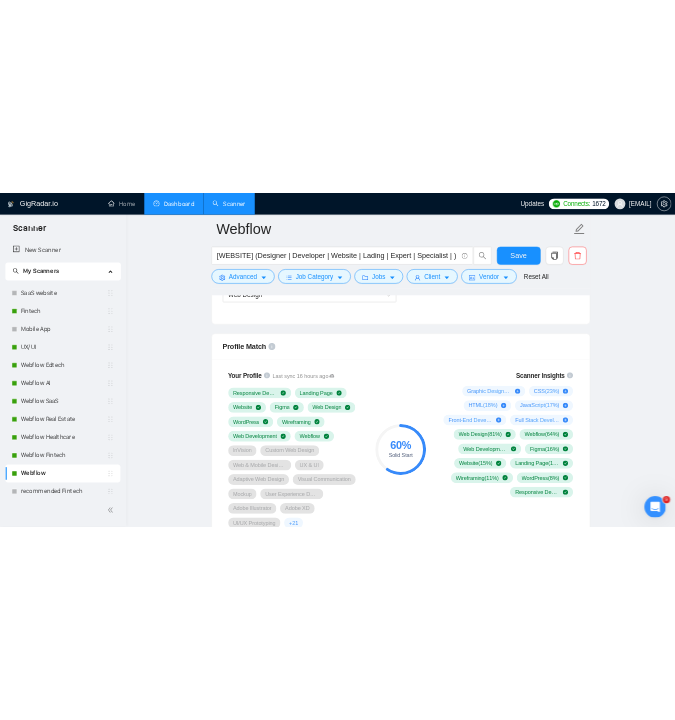scroll, scrollTop: 1280, scrollLeft: 0, axis: vertical 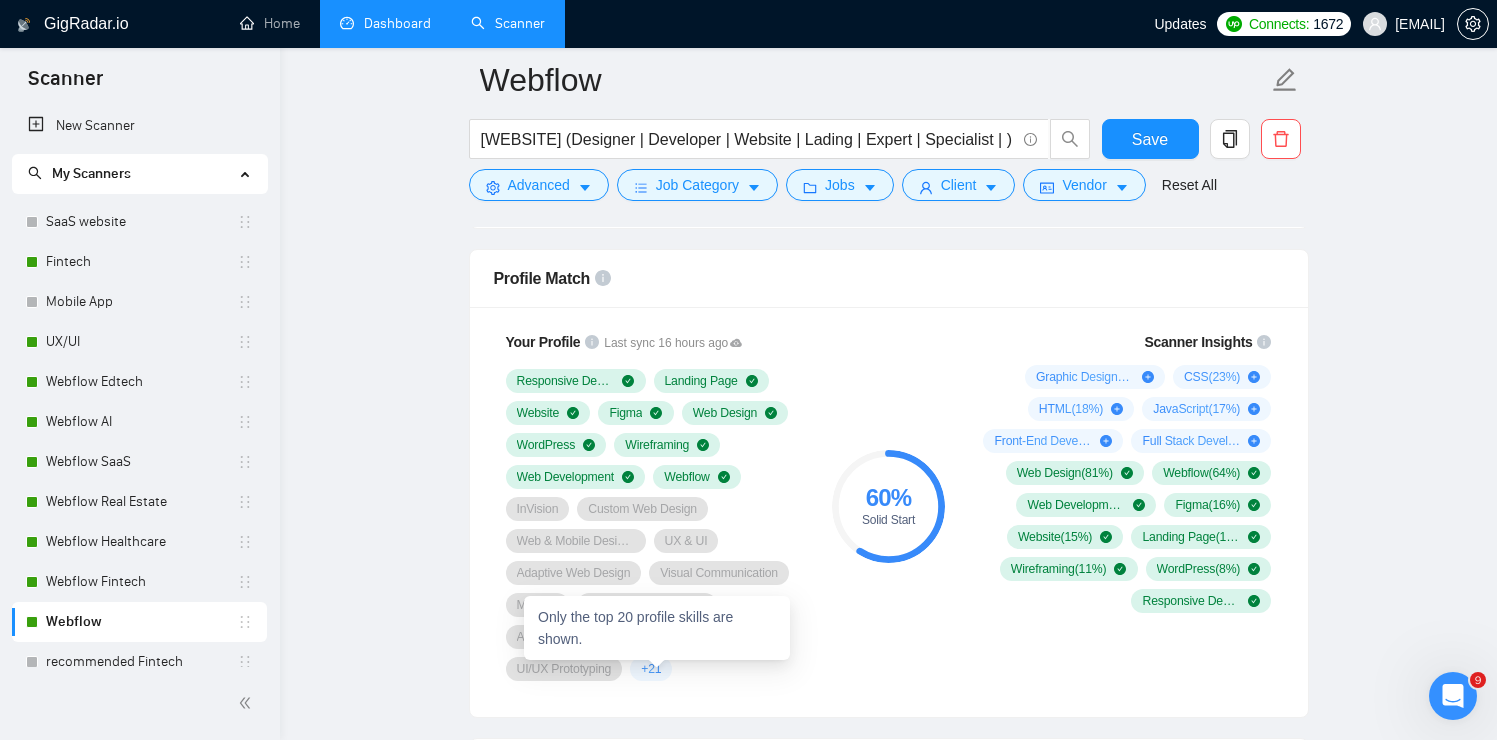 click on "+ 21" at bounding box center [651, 669] 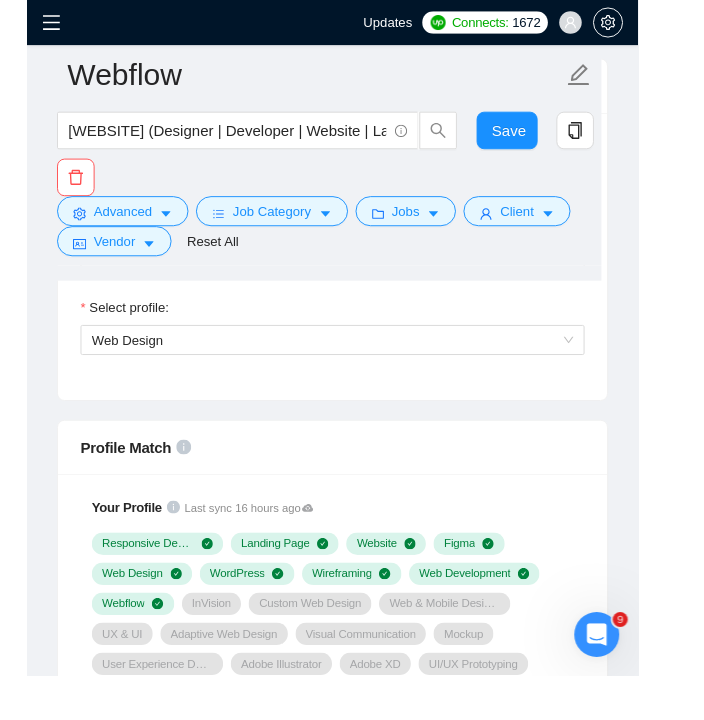 scroll, scrollTop: 1280, scrollLeft: 0, axis: vertical 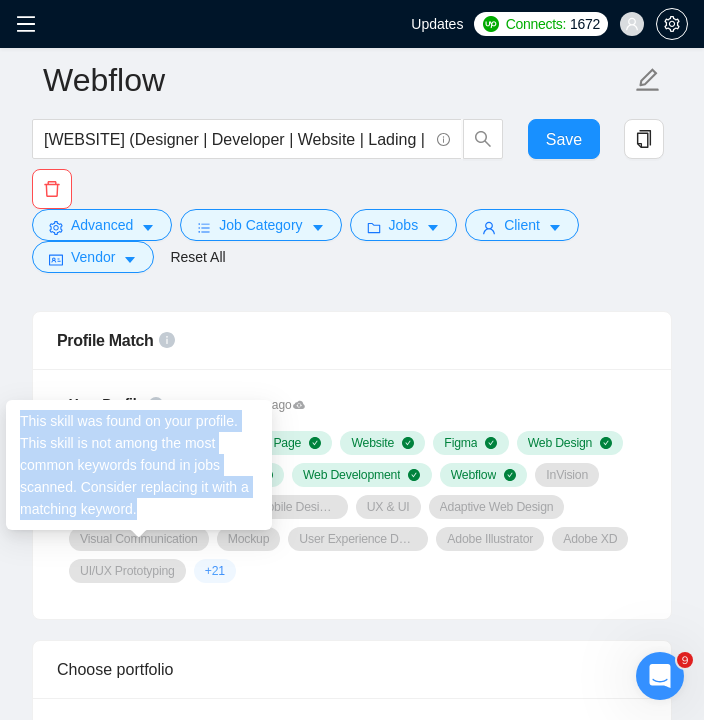 drag, startPoint x: 160, startPoint y: 509, endPoint x: 21, endPoint y: 421, distance: 164.51443 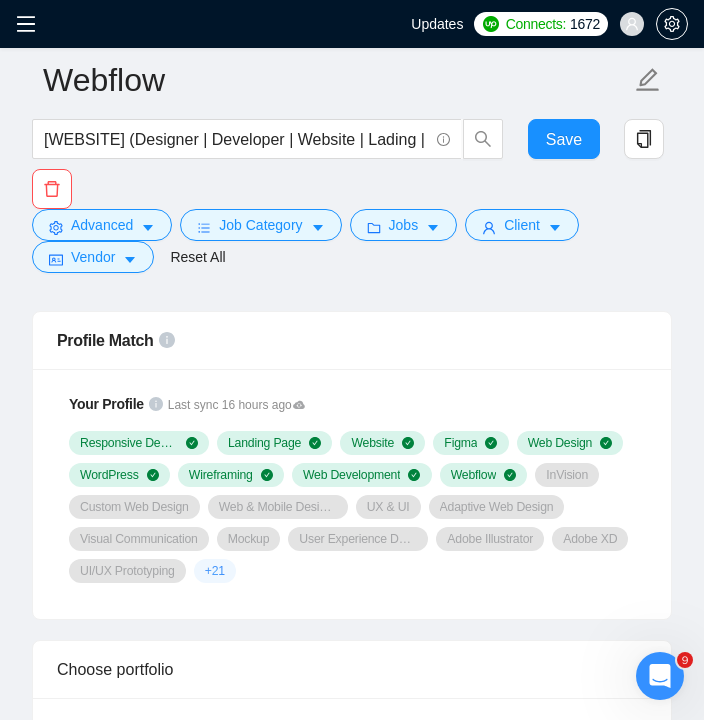 click at bounding box center [20, 382] 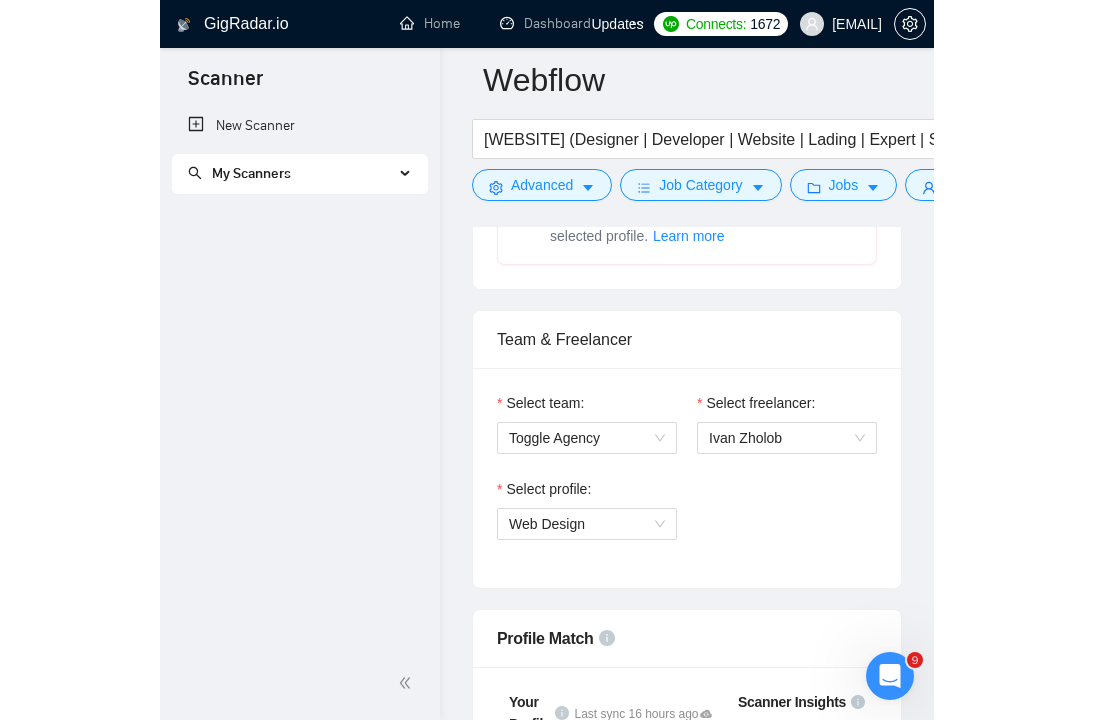 scroll, scrollTop: 1184, scrollLeft: 0, axis: vertical 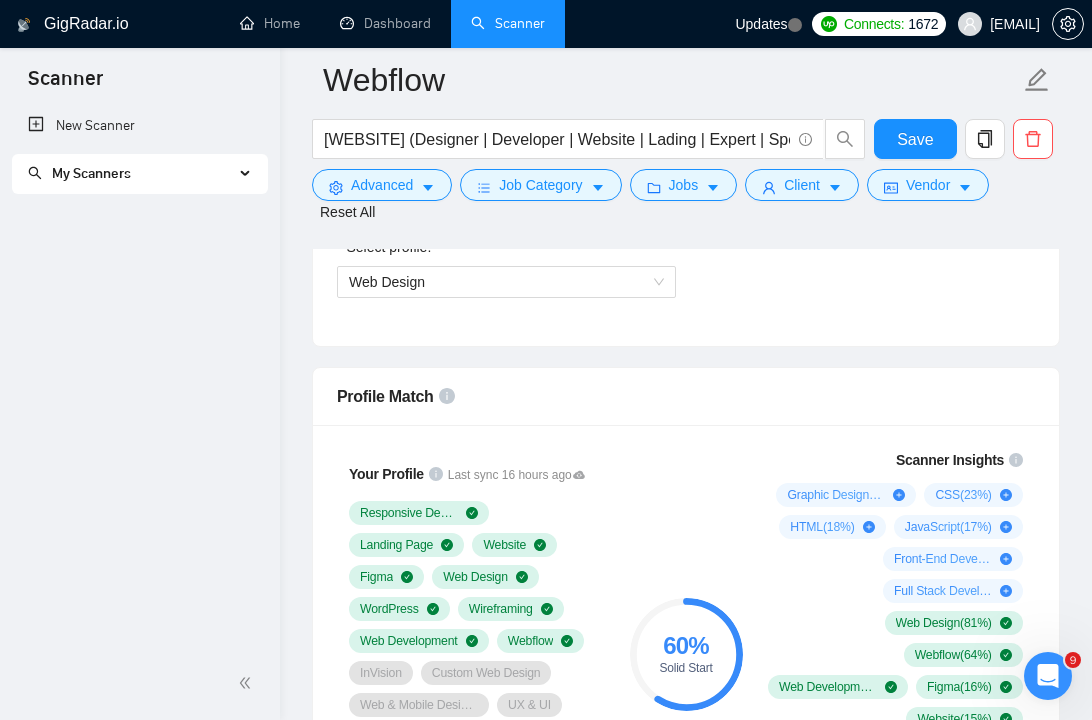 type 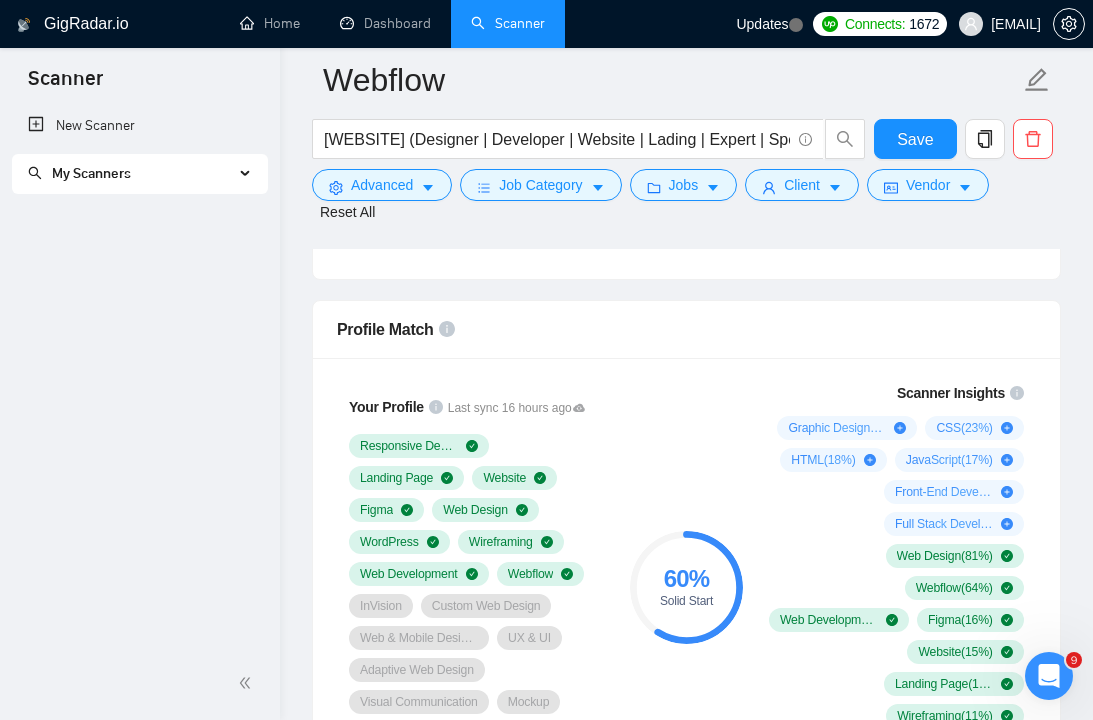 scroll, scrollTop: 1311, scrollLeft: 0, axis: vertical 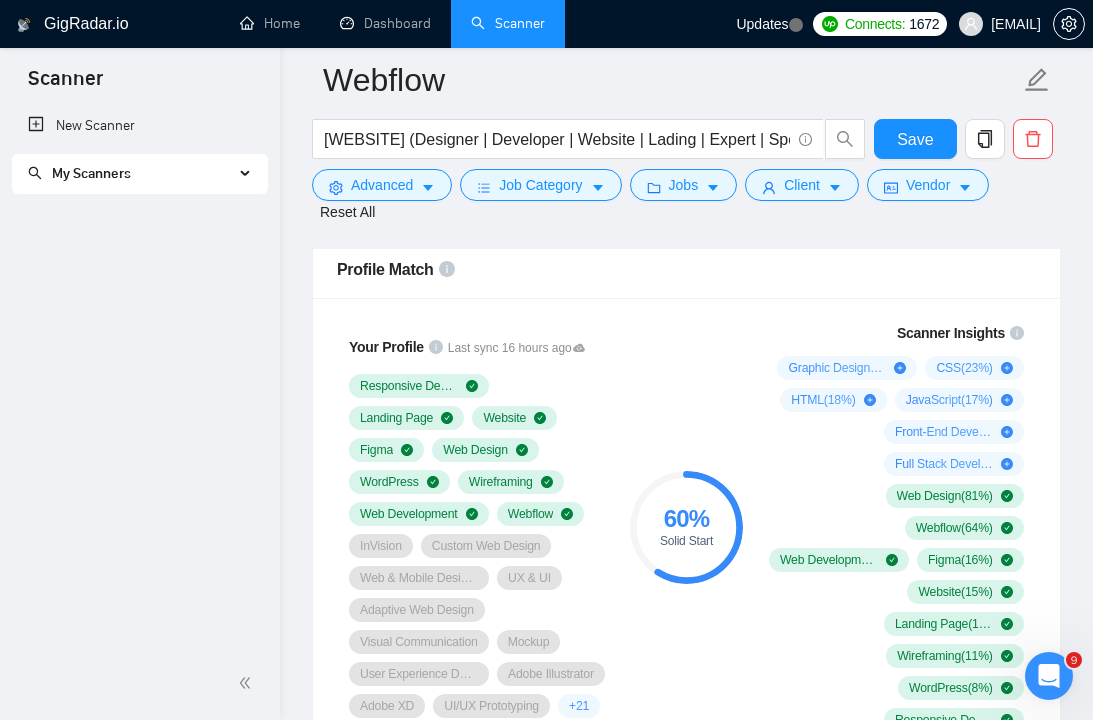 click on "Front-End Development  ( 16 %)" at bounding box center (944, 432) 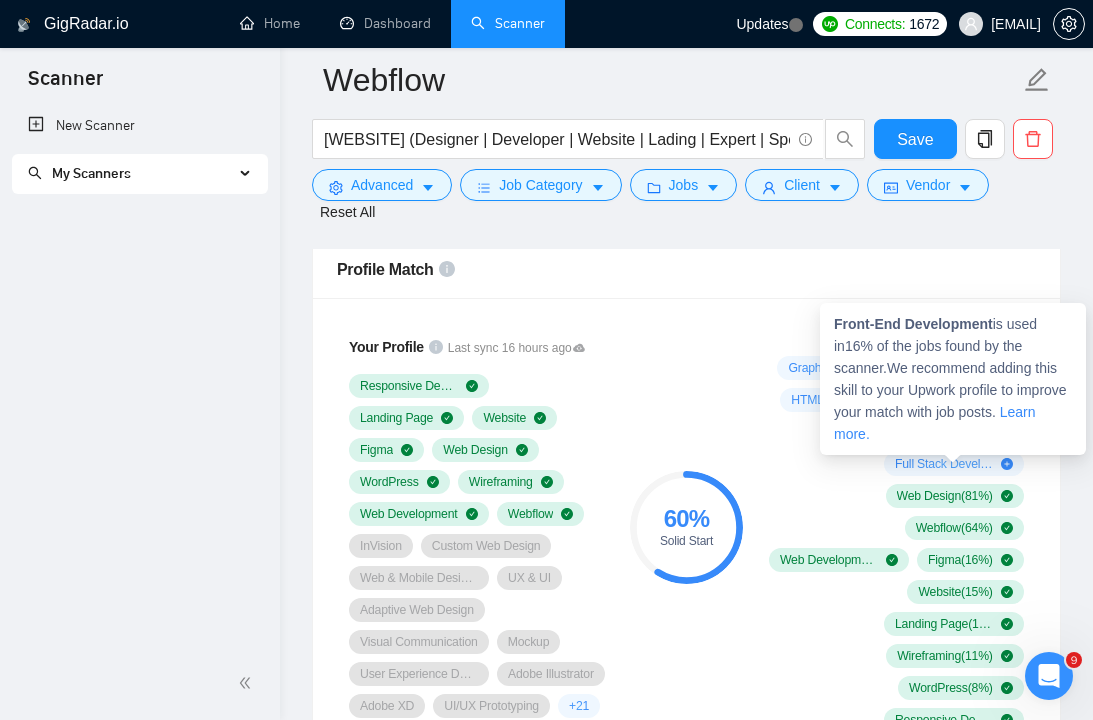 click 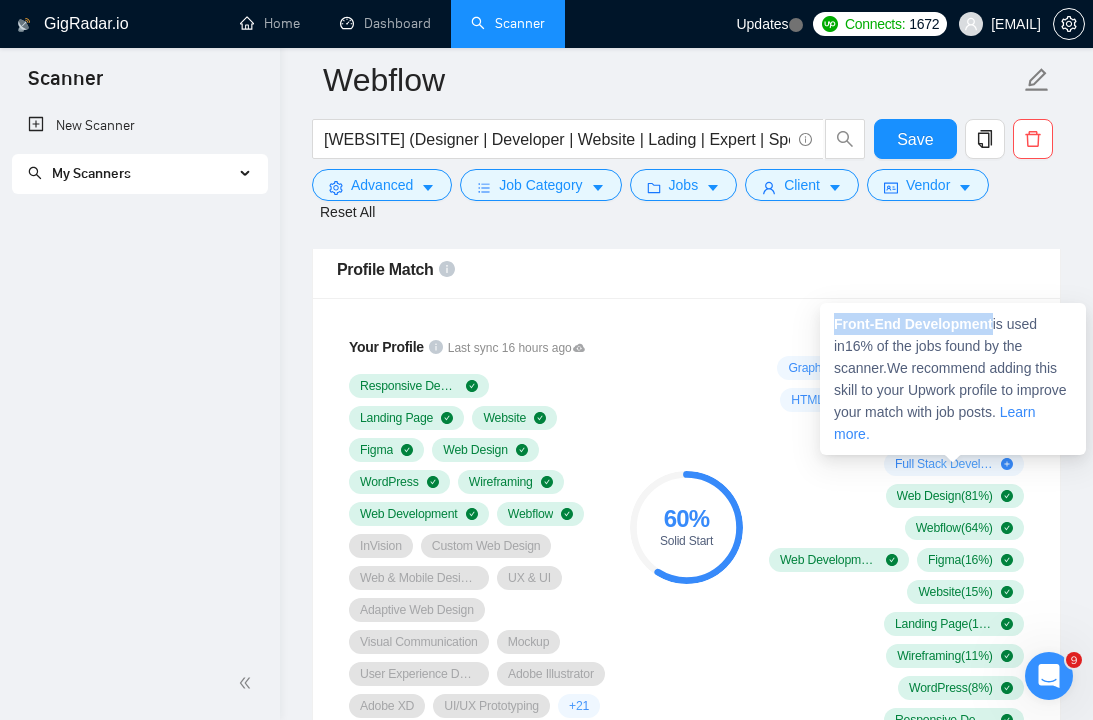 drag, startPoint x: 999, startPoint y: 325, endPoint x: 835, endPoint y: 325, distance: 164 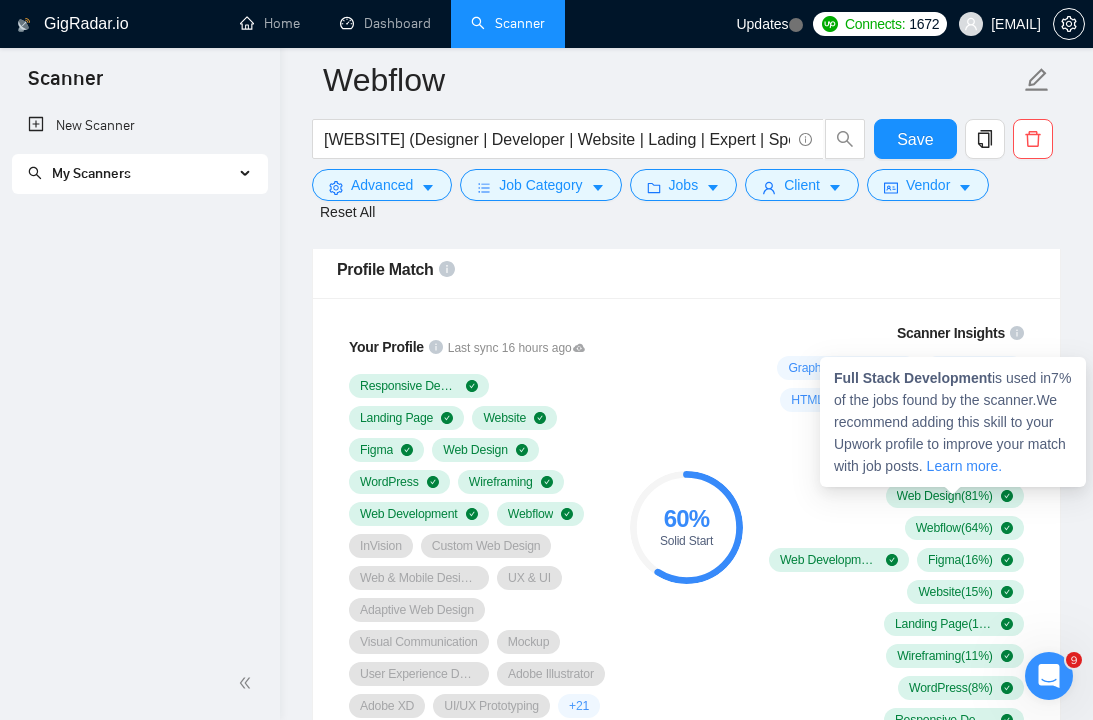 click on "Full Stack Development  ( 7 %)" at bounding box center [944, 464] 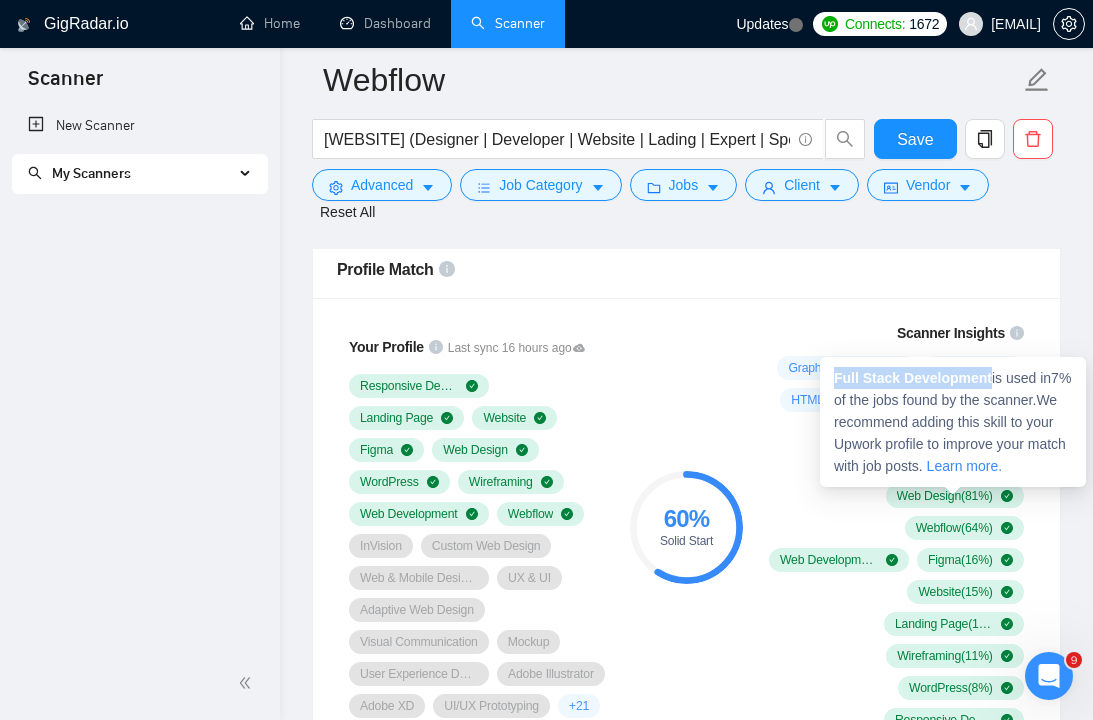 drag, startPoint x: 996, startPoint y: 378, endPoint x: 837, endPoint y: 378, distance: 159 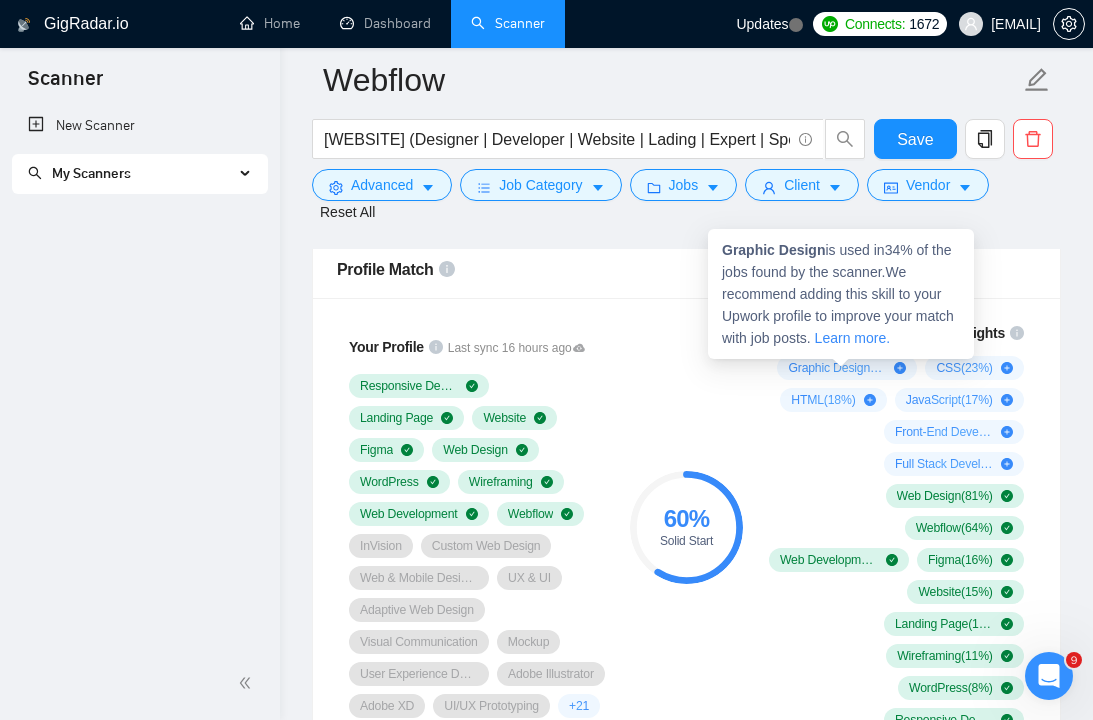 click on "Graphic Design  ( 34 %)" at bounding box center [837, 368] 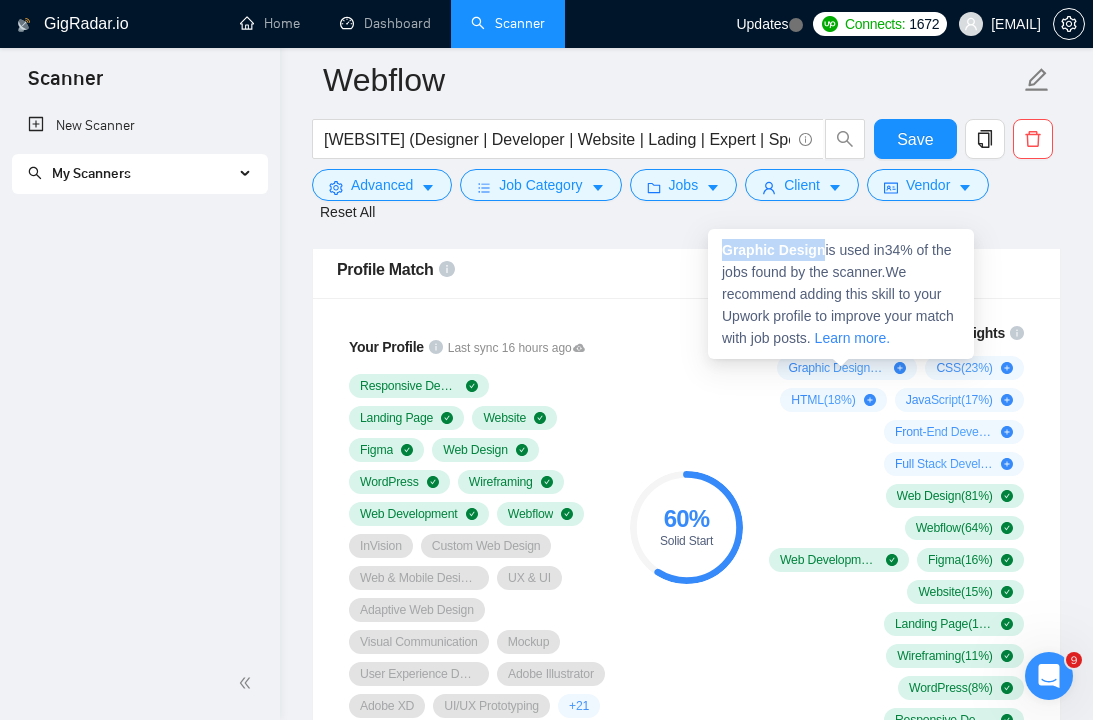 drag, startPoint x: 826, startPoint y: 251, endPoint x: 714, endPoint y: 249, distance: 112.01785 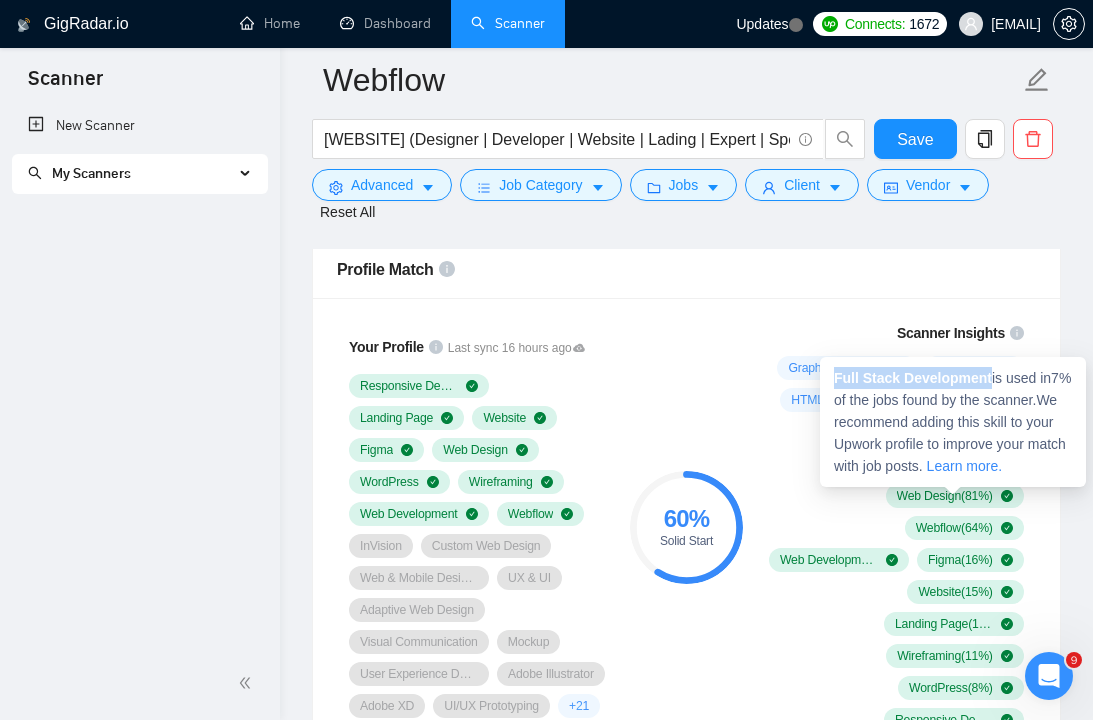 drag, startPoint x: 989, startPoint y: 379, endPoint x: 836, endPoint y: 373, distance: 153.1176 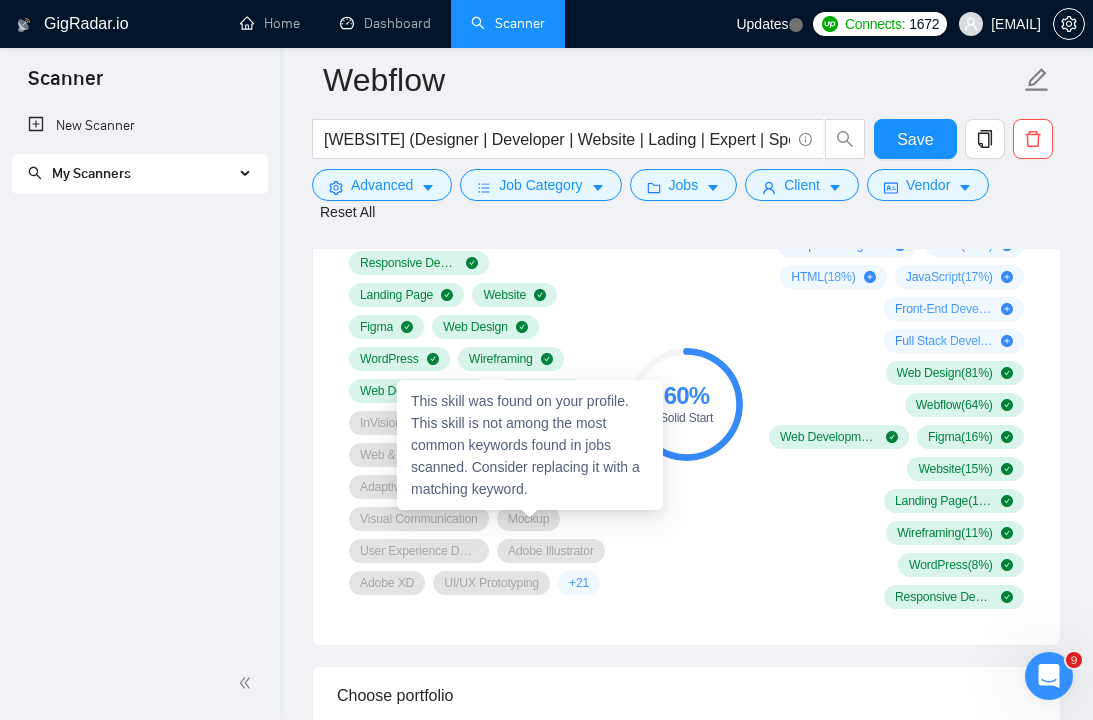 scroll, scrollTop: 1439, scrollLeft: 0, axis: vertical 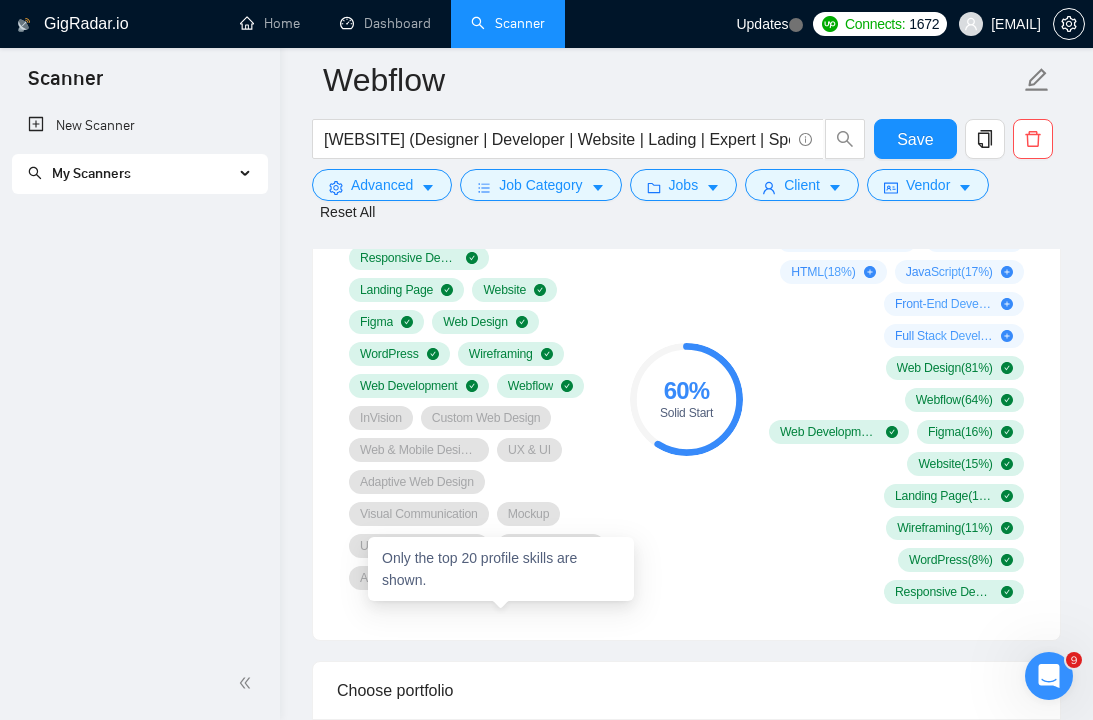 click on "+ 21" at bounding box center [579, 578] 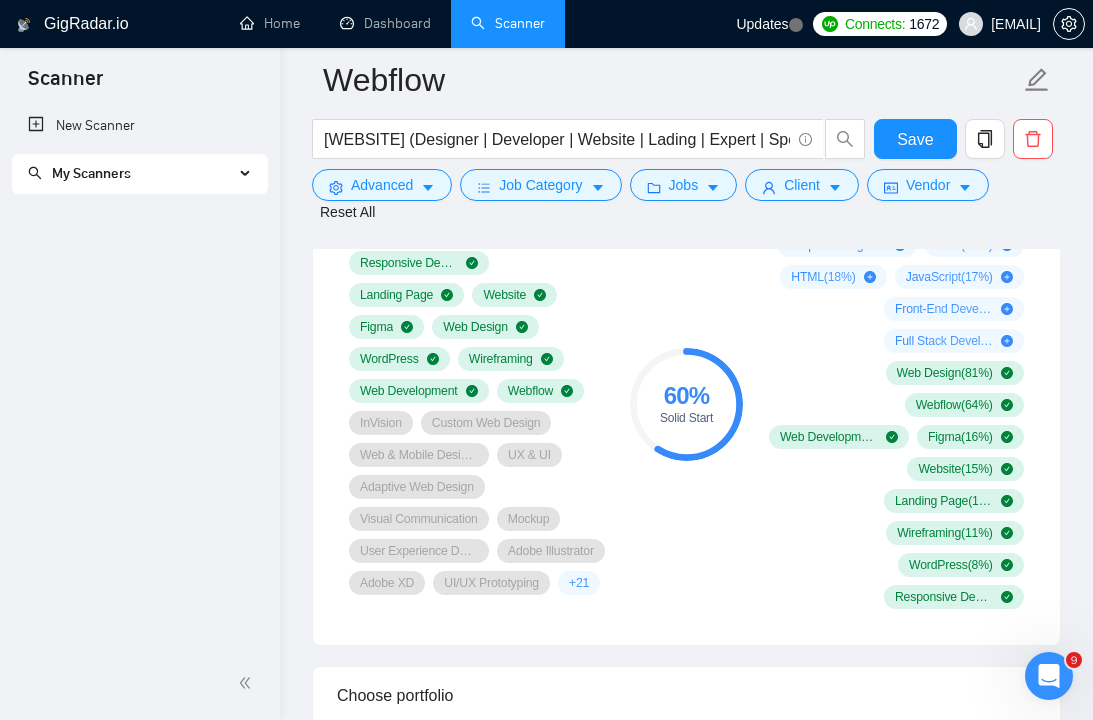 scroll, scrollTop: 1455, scrollLeft: 0, axis: vertical 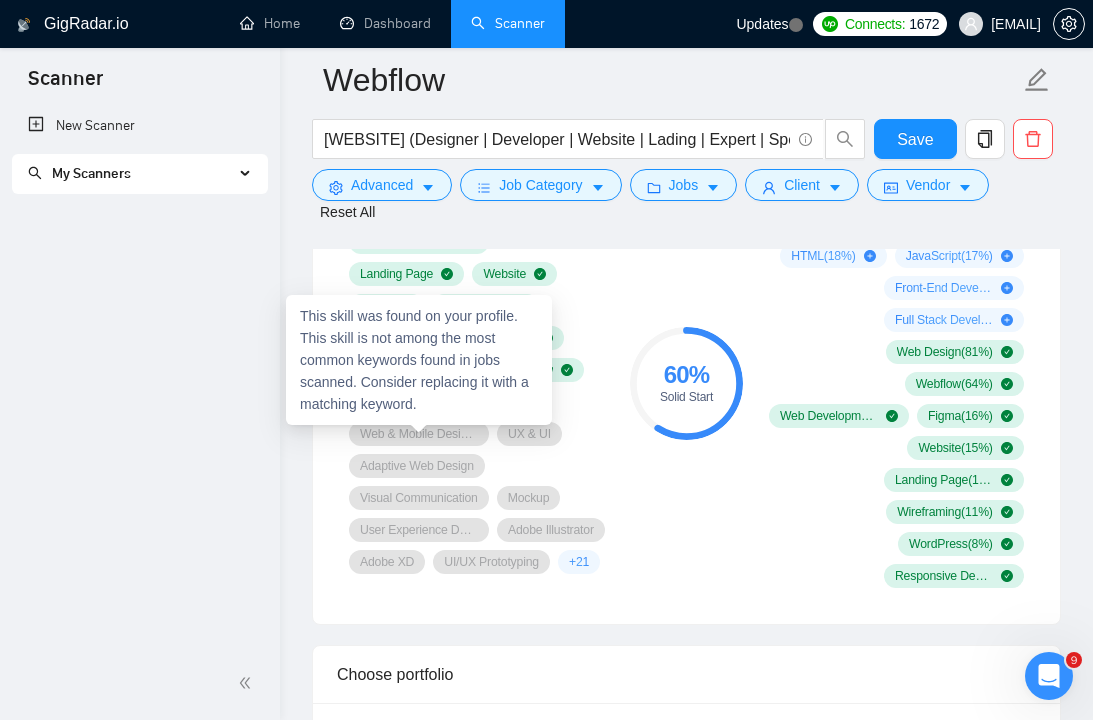 click on "Web & Mobile Design Consultation" at bounding box center (419, 434) 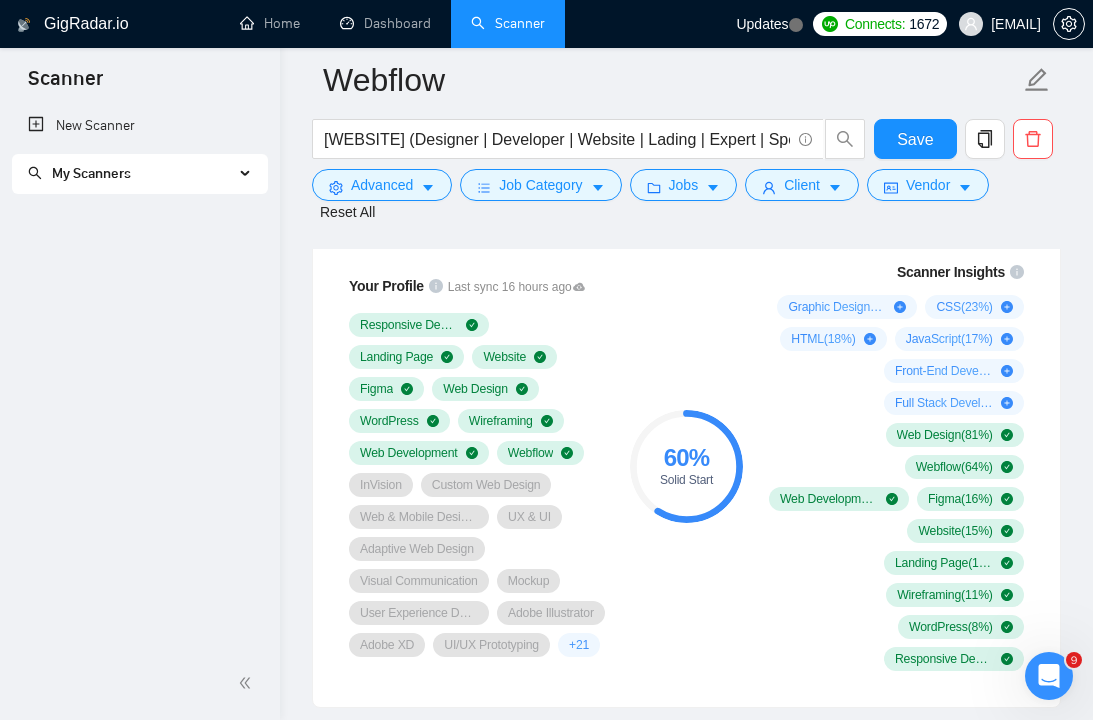 scroll, scrollTop: 1368, scrollLeft: 0, axis: vertical 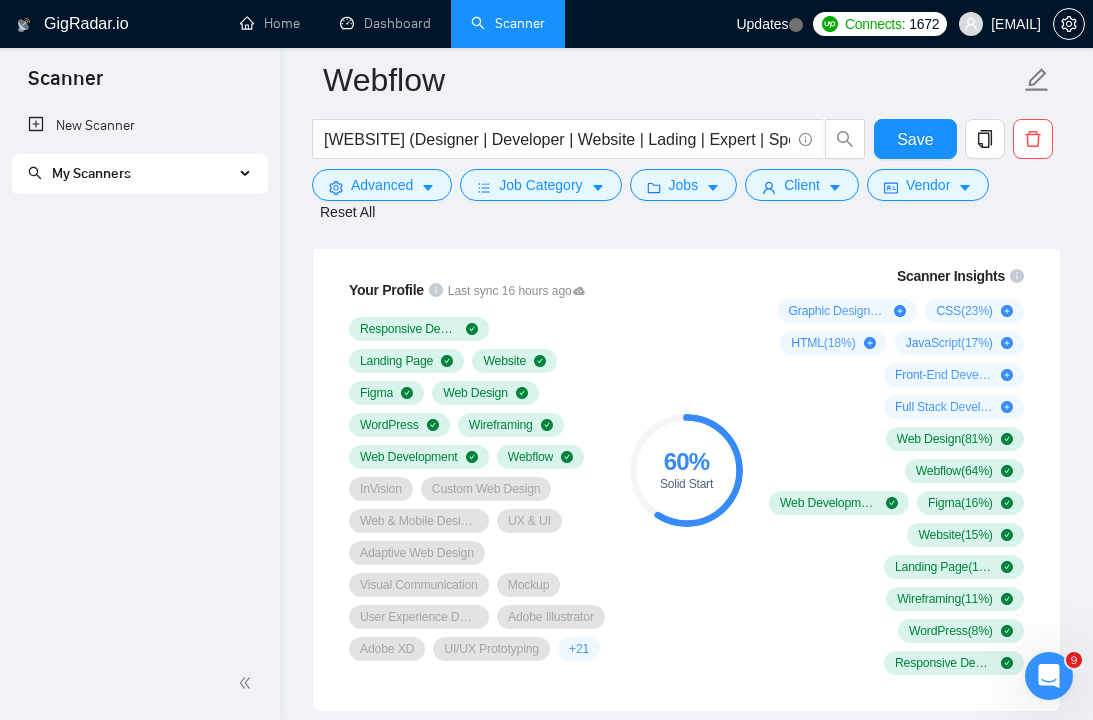 click 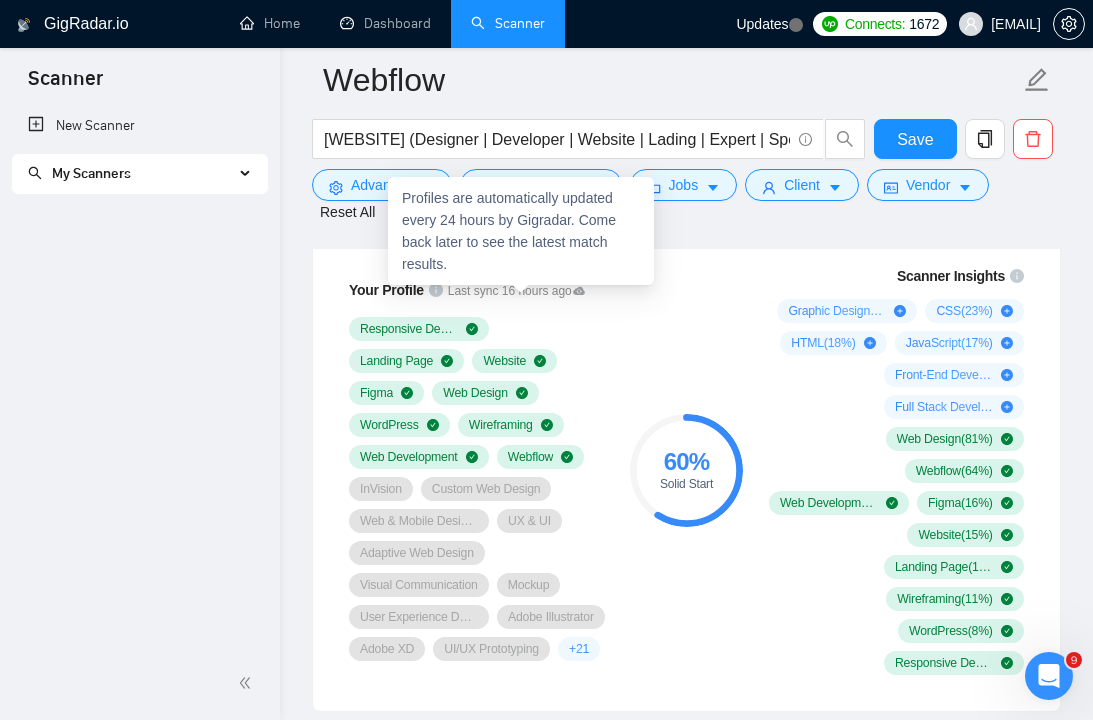click on "Last sync 16 hours ago" at bounding box center [517, 291] 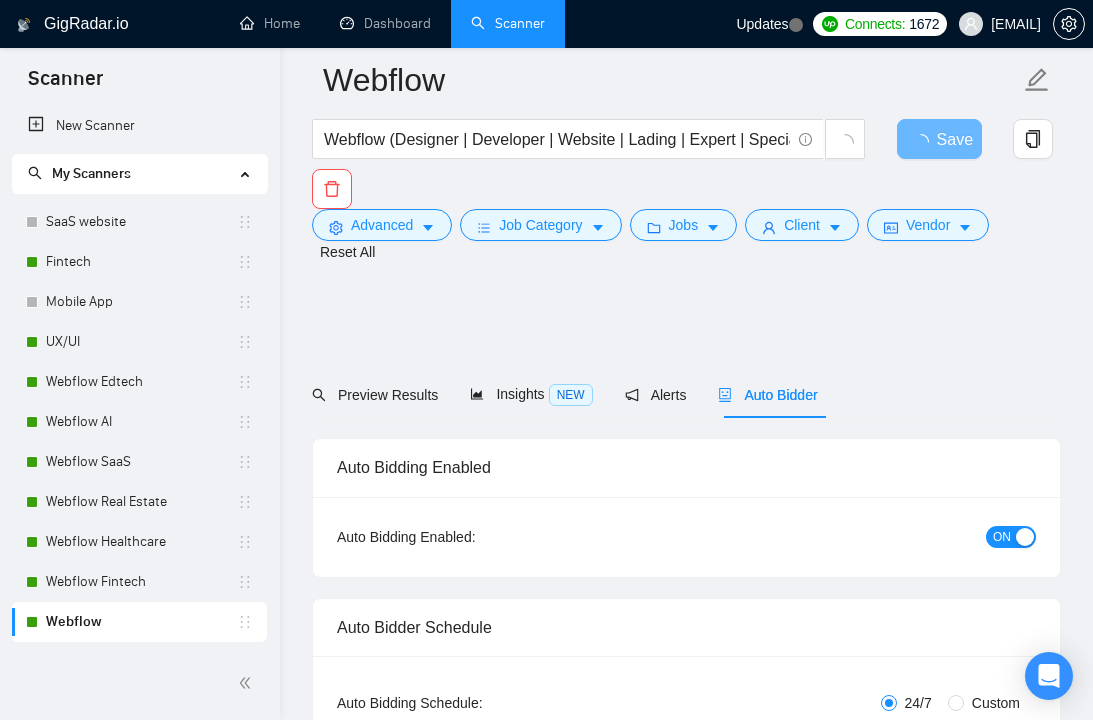 scroll, scrollTop: 1368, scrollLeft: 0, axis: vertical 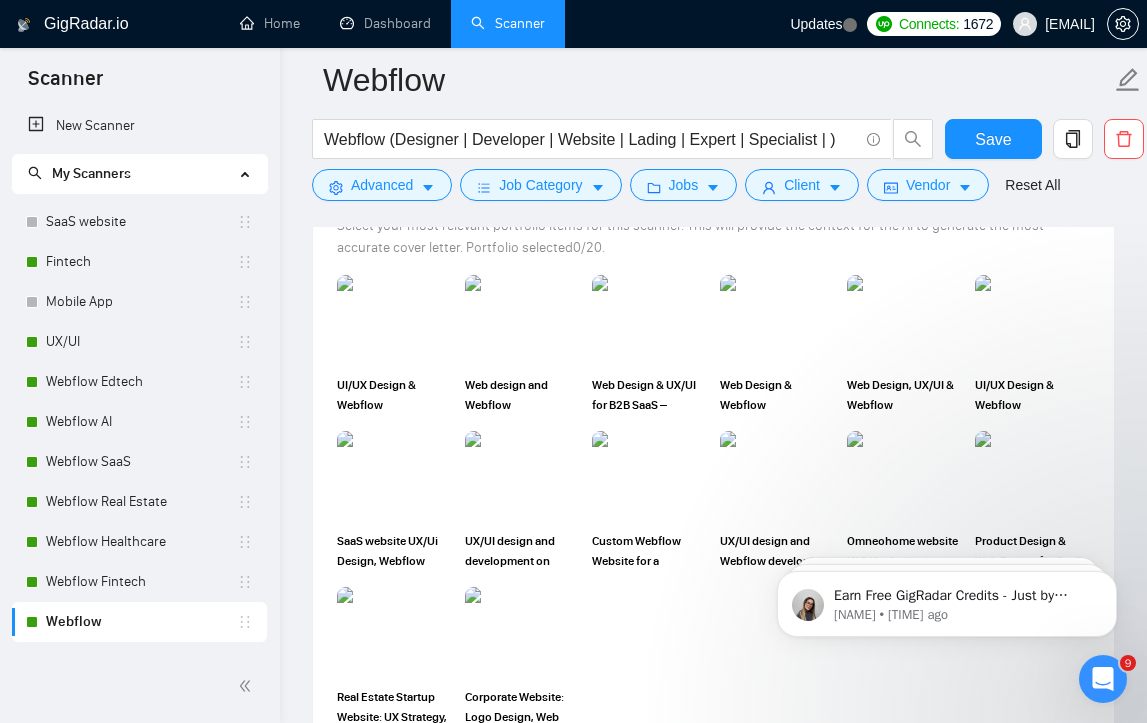 type 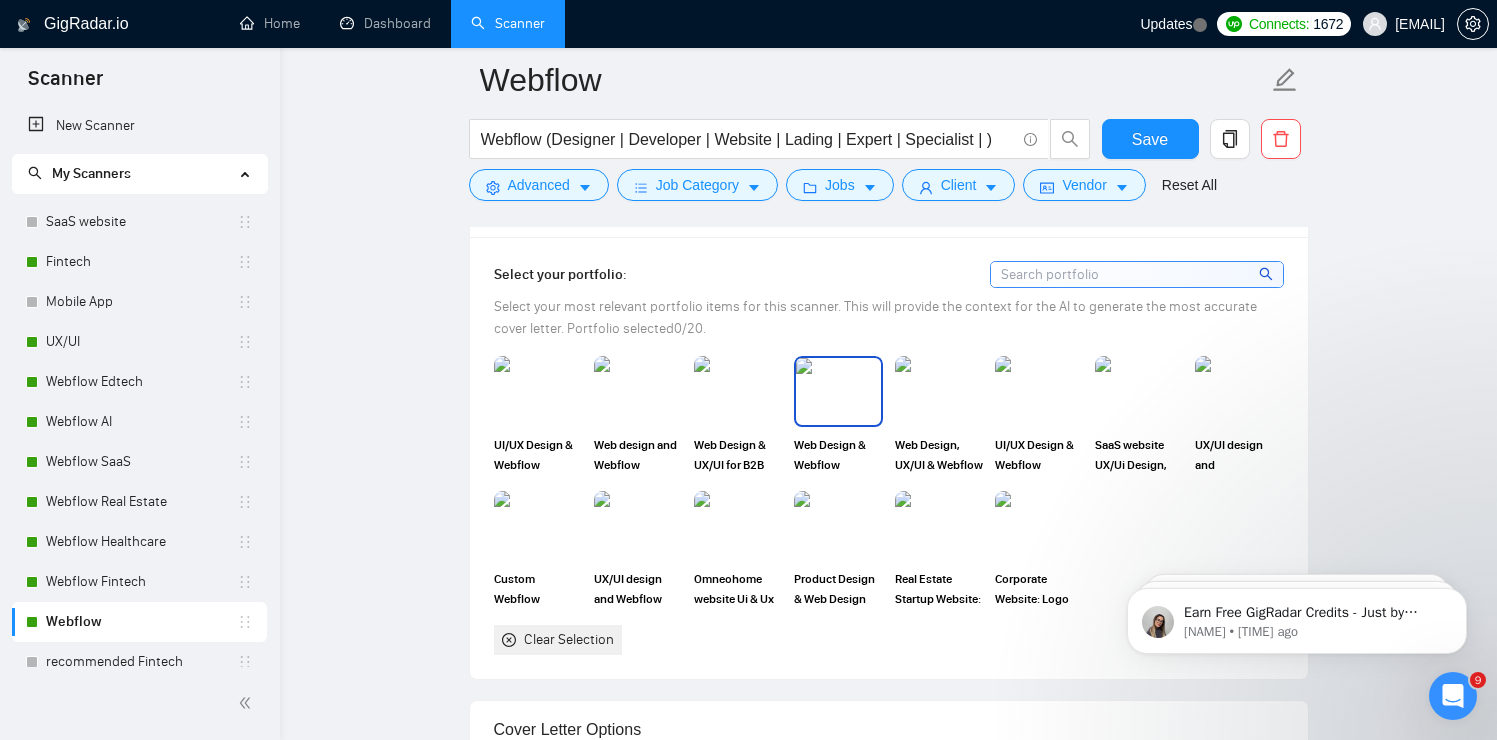 scroll, scrollTop: 1837, scrollLeft: 0, axis: vertical 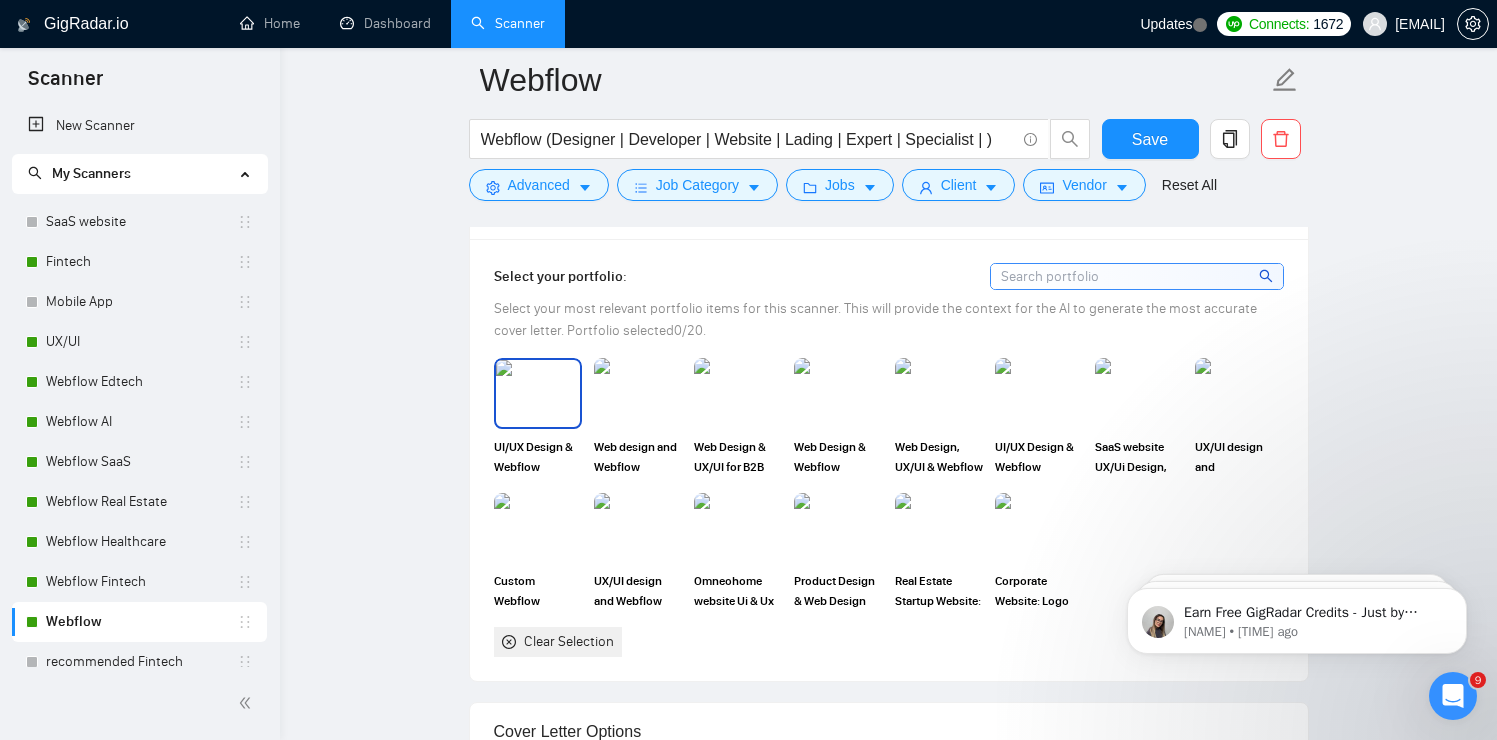 click at bounding box center (538, 393) 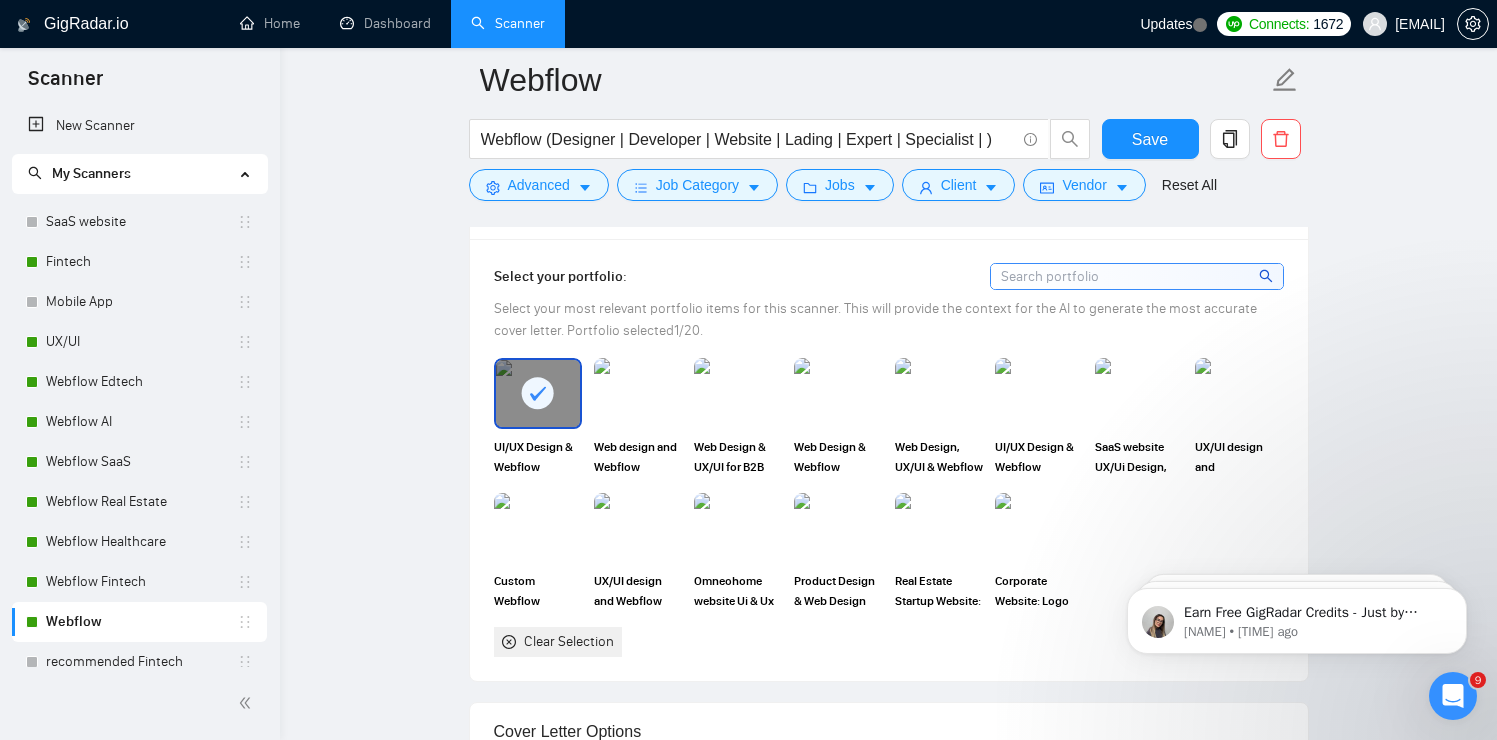 click 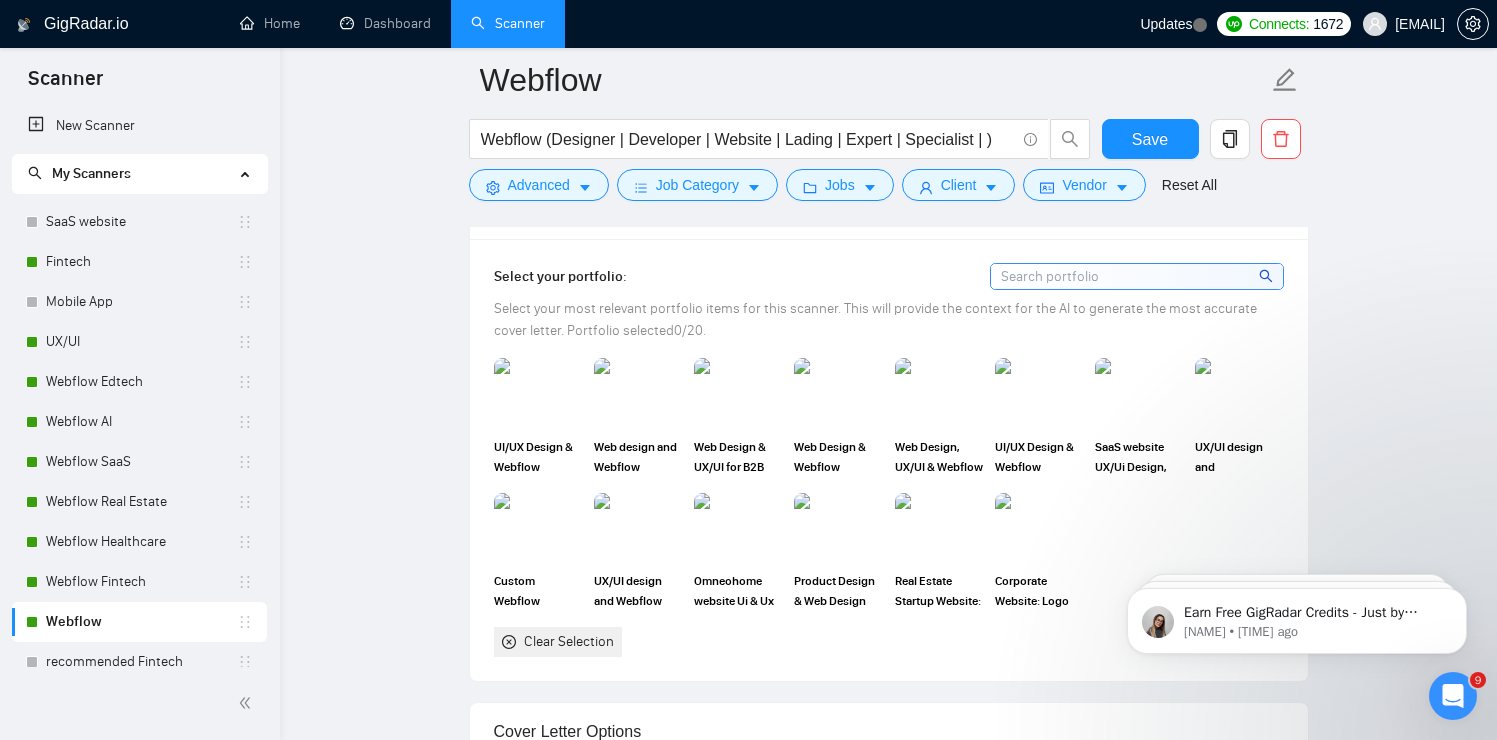 click on "Select your most relevant portfolio items for this scanner. This will provide the context for the AI to generate the most accurate cover letter. Portfolio selected  0 /20." at bounding box center (875, 319) 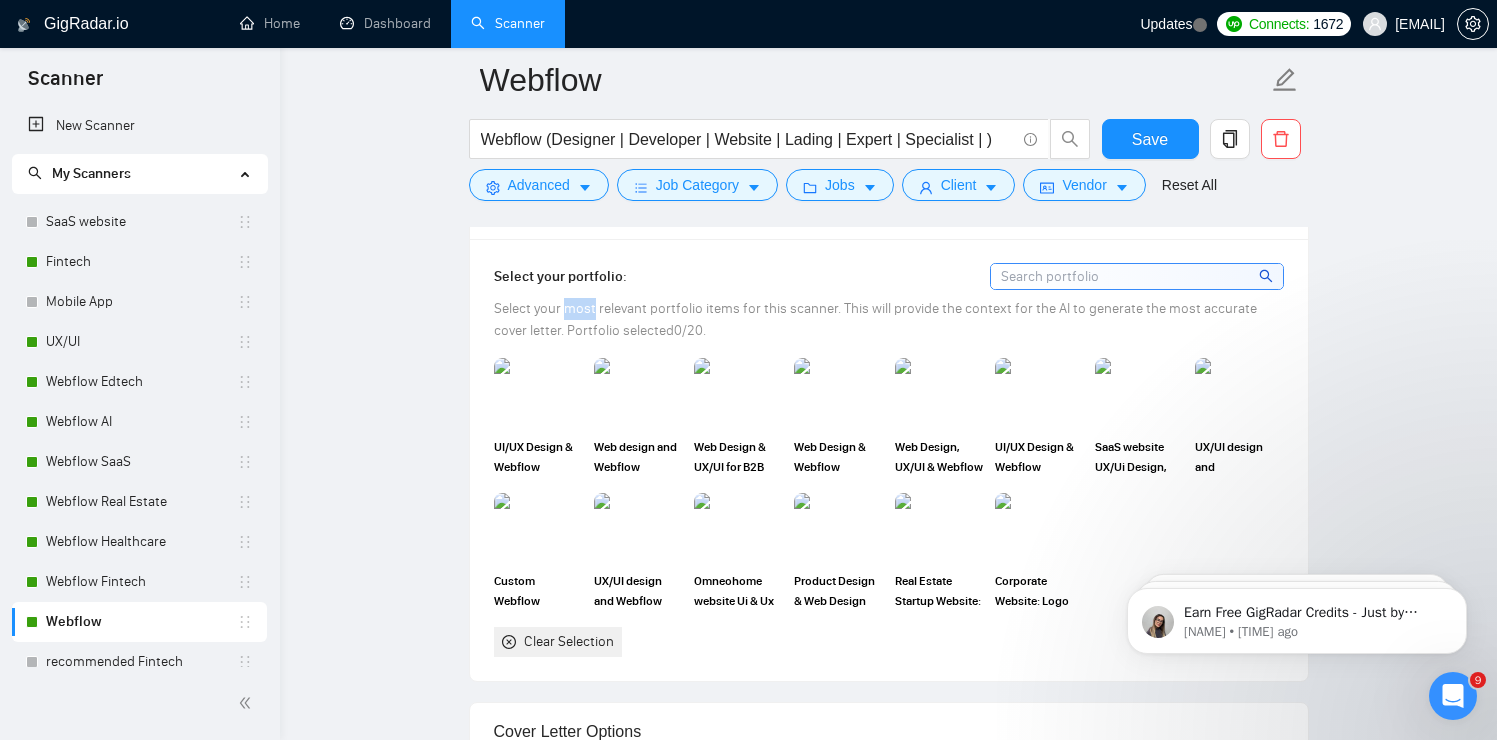 click on "Select your most relevant portfolio items for this scanner. This will provide the context for the AI to generate the most accurate cover letter. Portfolio selected  0 /20." at bounding box center [875, 319] 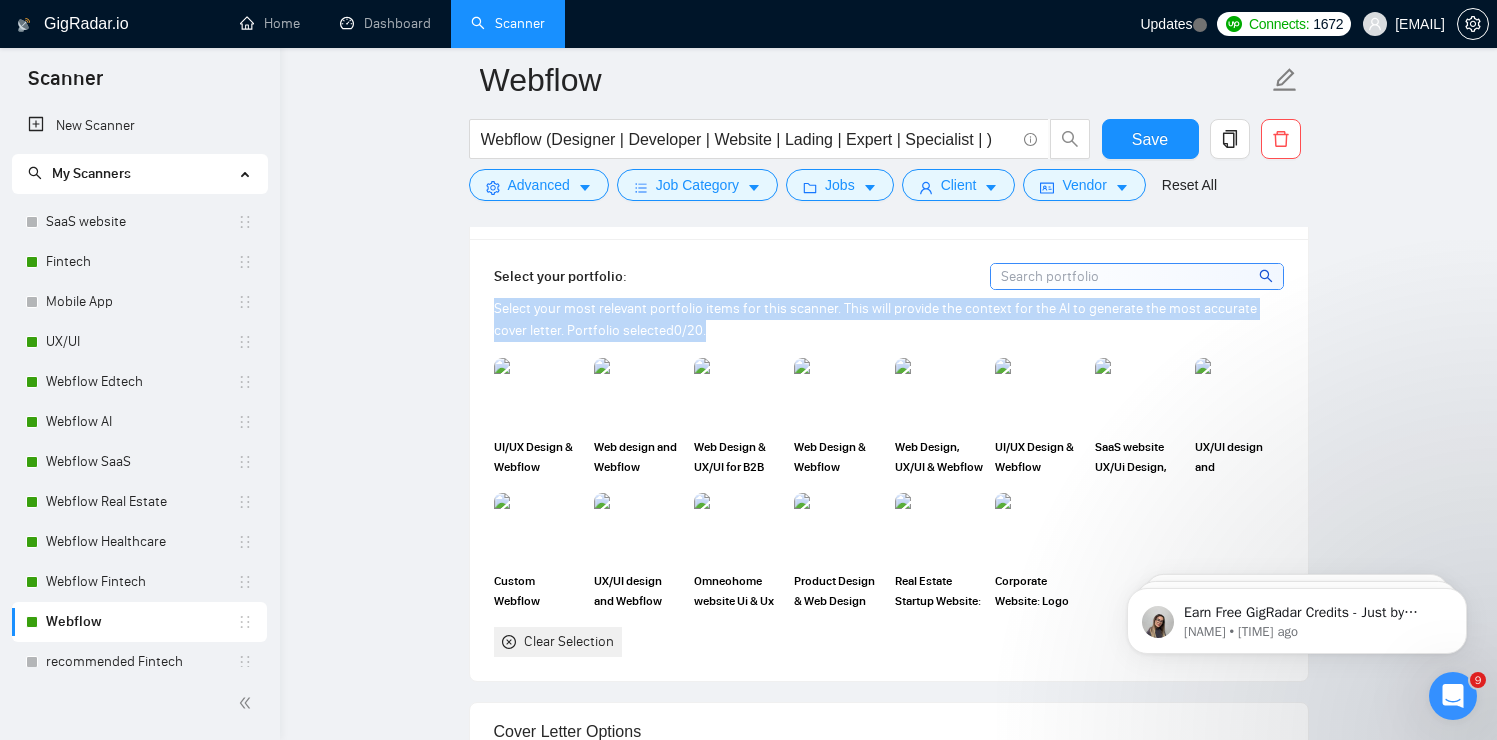 click on "Select your most relevant portfolio items for this scanner. This will provide the context for the AI to generate the most accurate cover letter. Portfolio selected  0 /20." at bounding box center [875, 319] 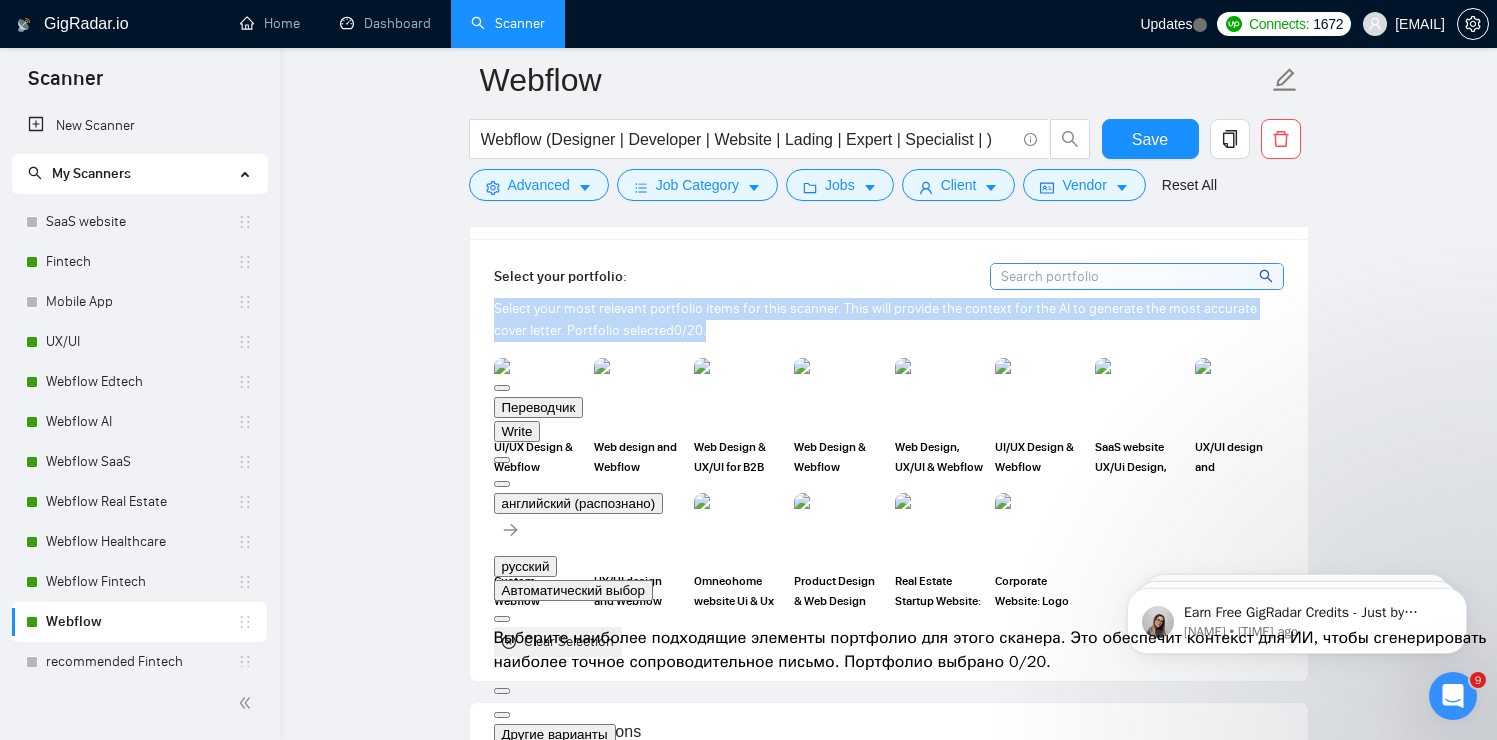 click at bounding box center [502, 484] 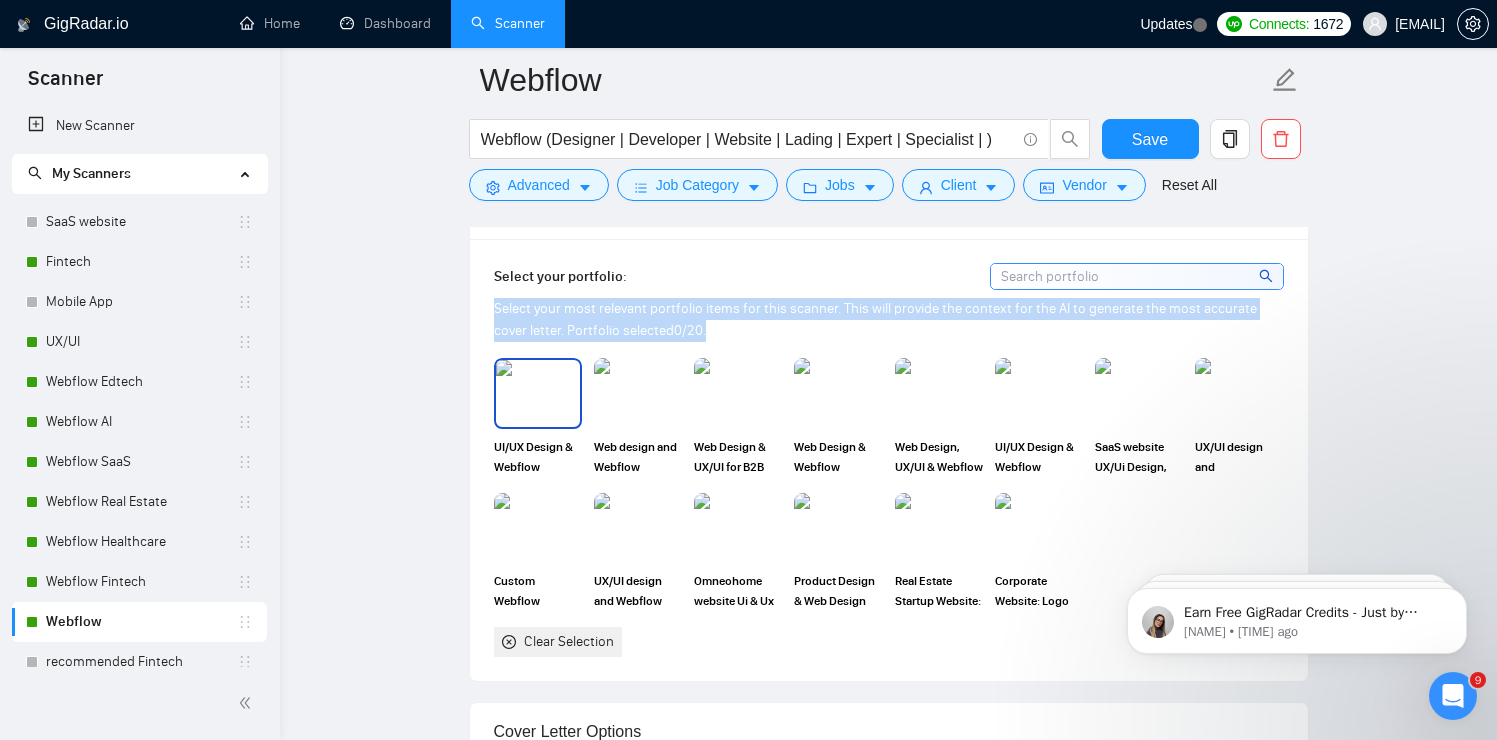click at bounding box center (538, 393) 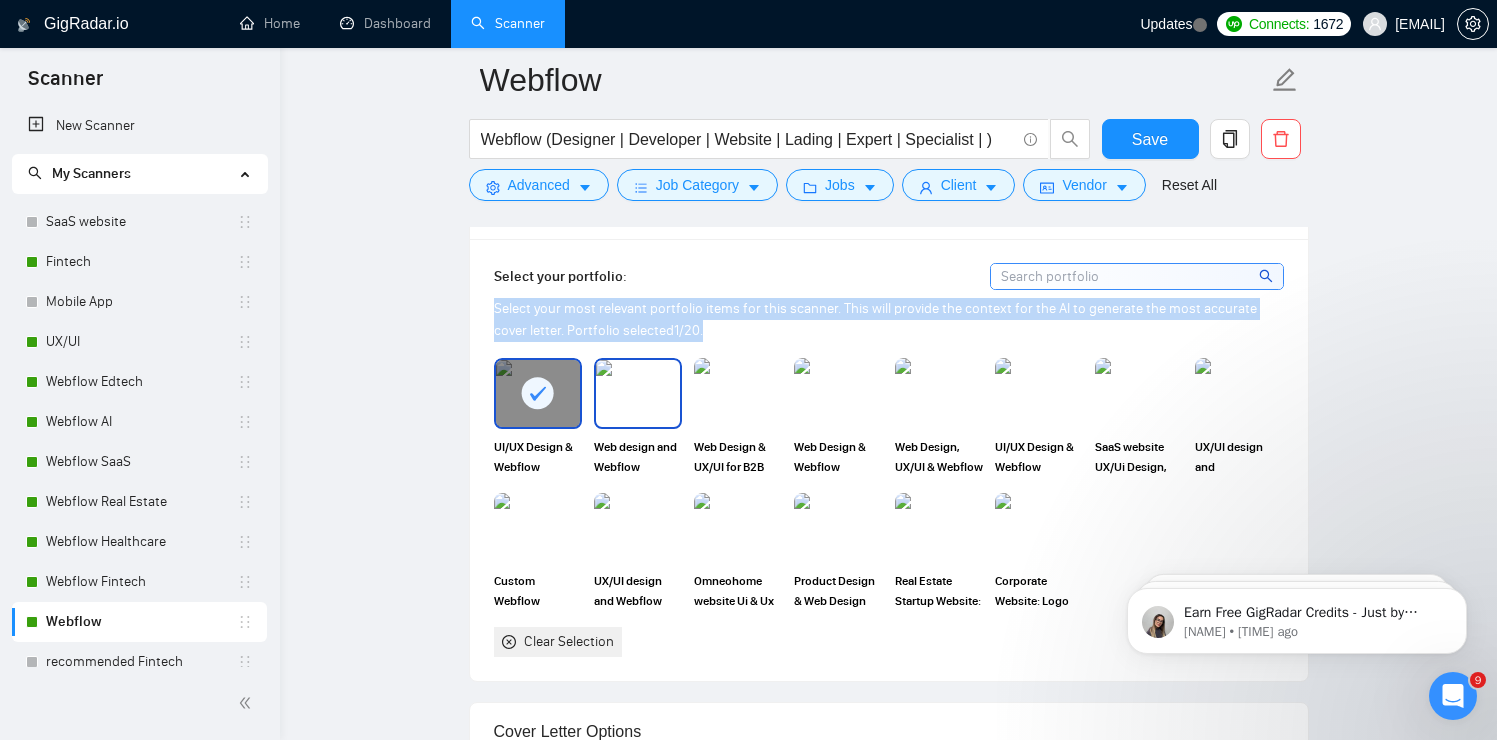 click at bounding box center (638, 393) 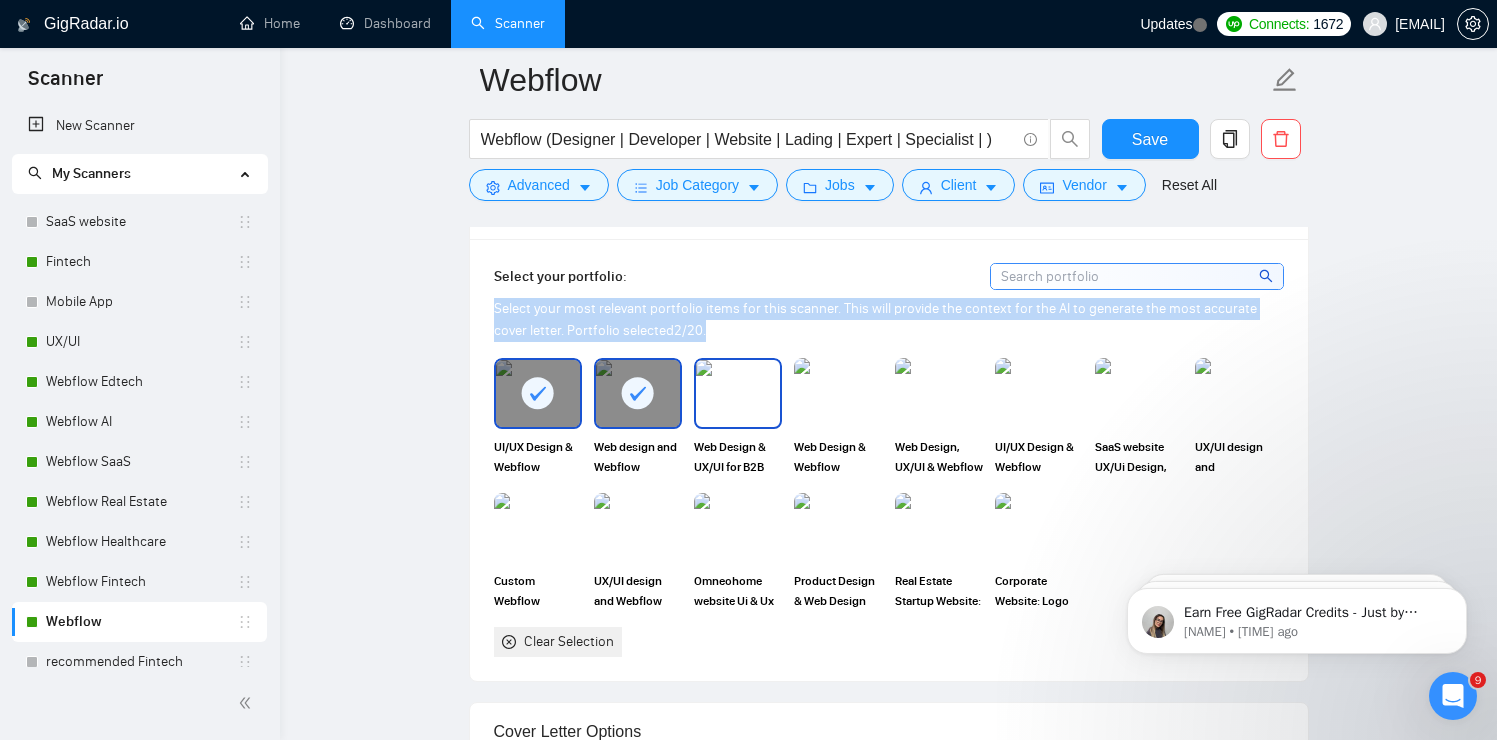 click at bounding box center [738, 393] 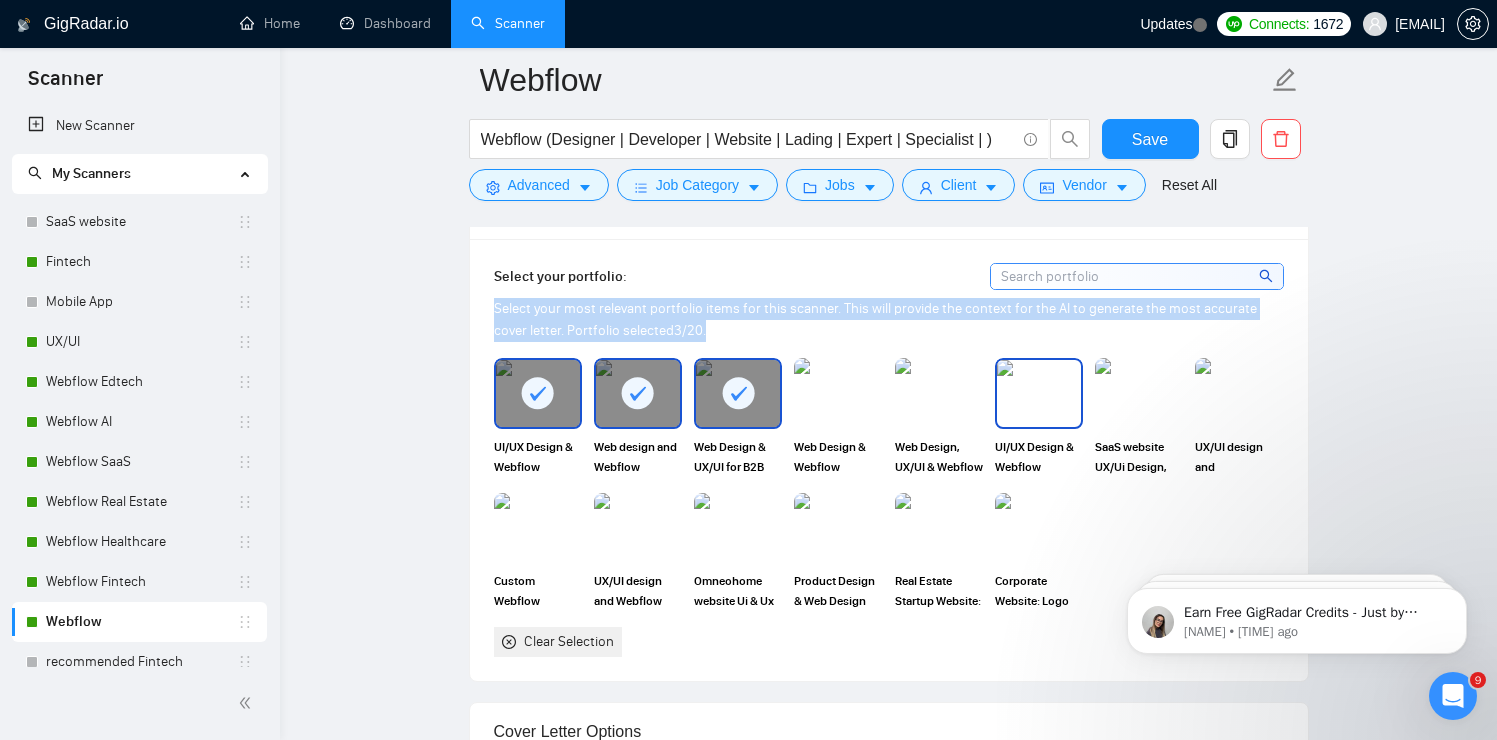 click at bounding box center [1039, 393] 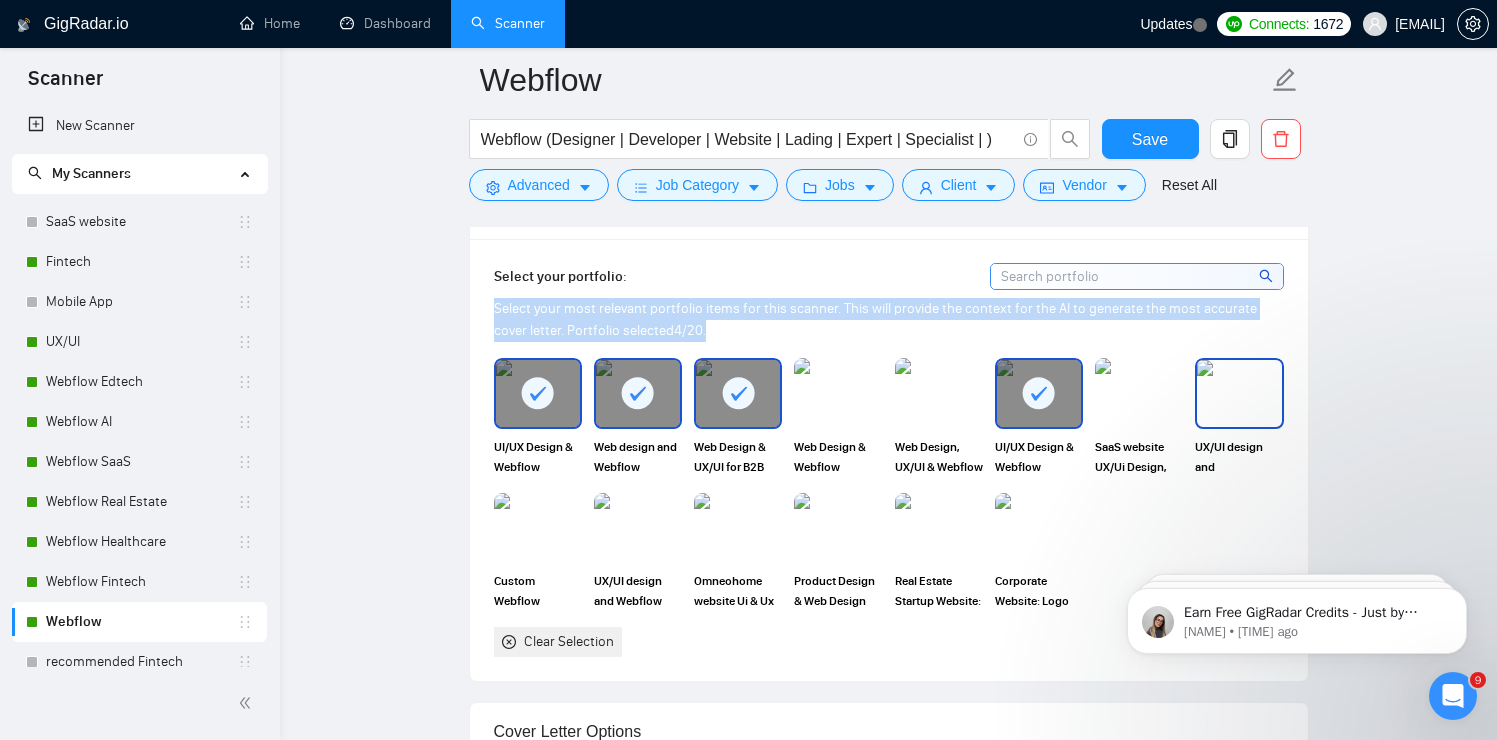 click at bounding box center [1239, 393] 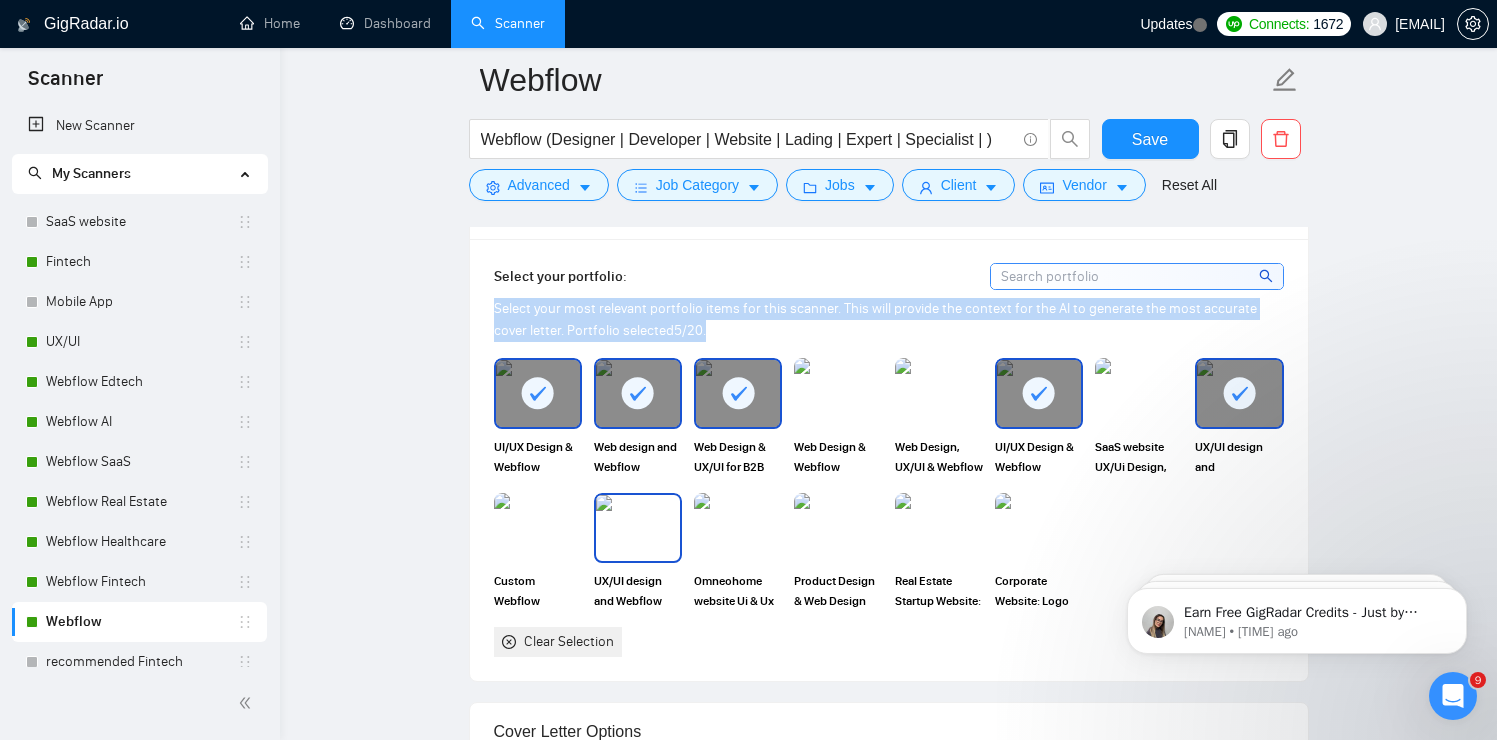 click at bounding box center [638, 528] 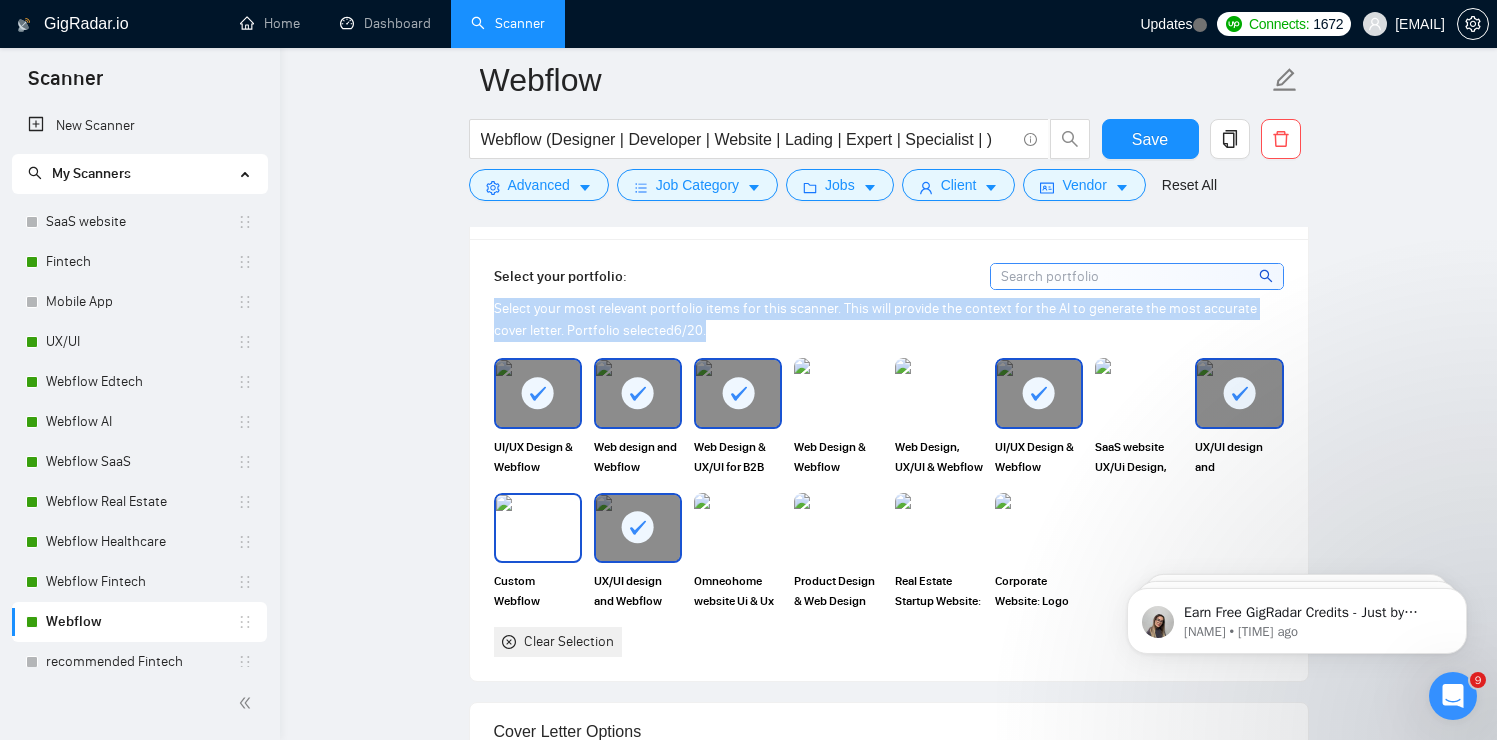 click at bounding box center [538, 528] 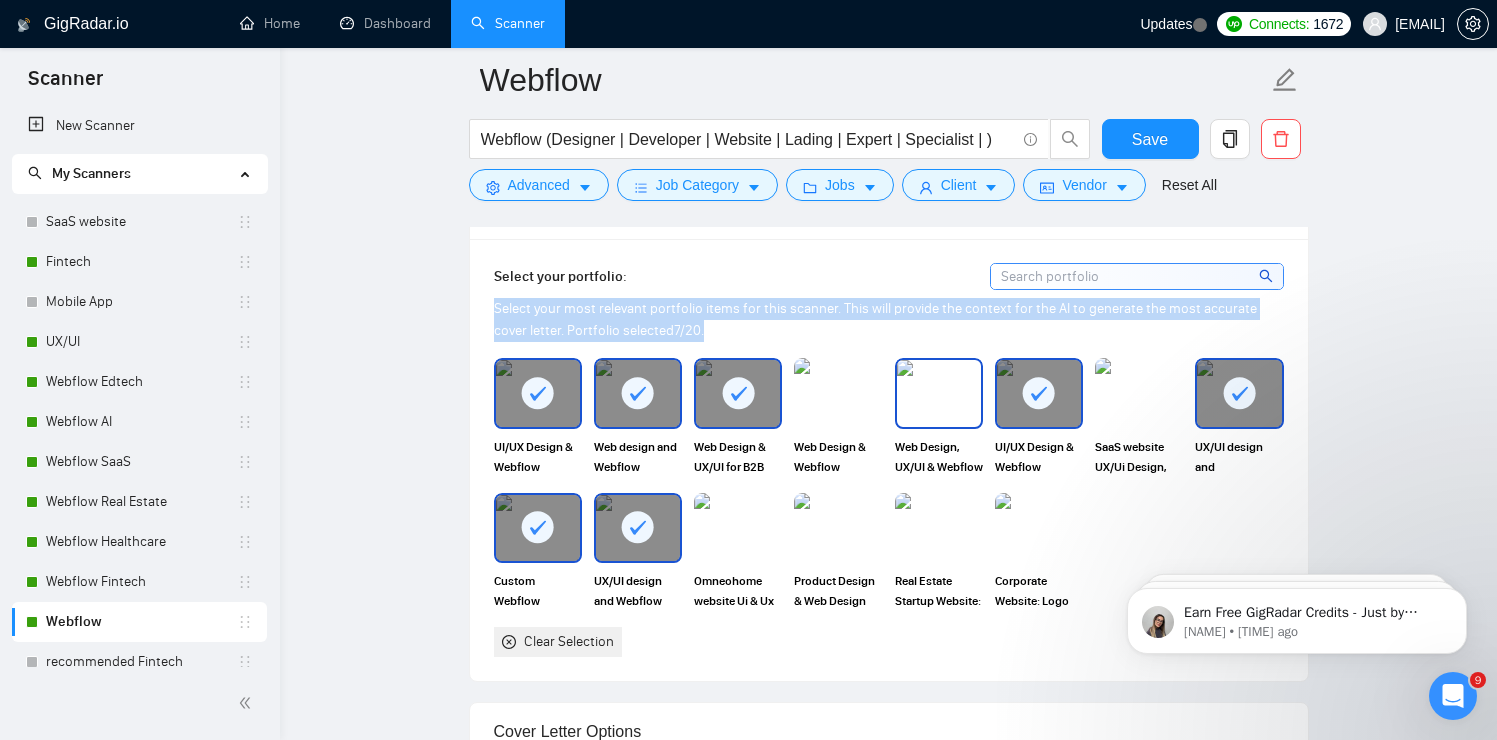 click at bounding box center [939, 393] 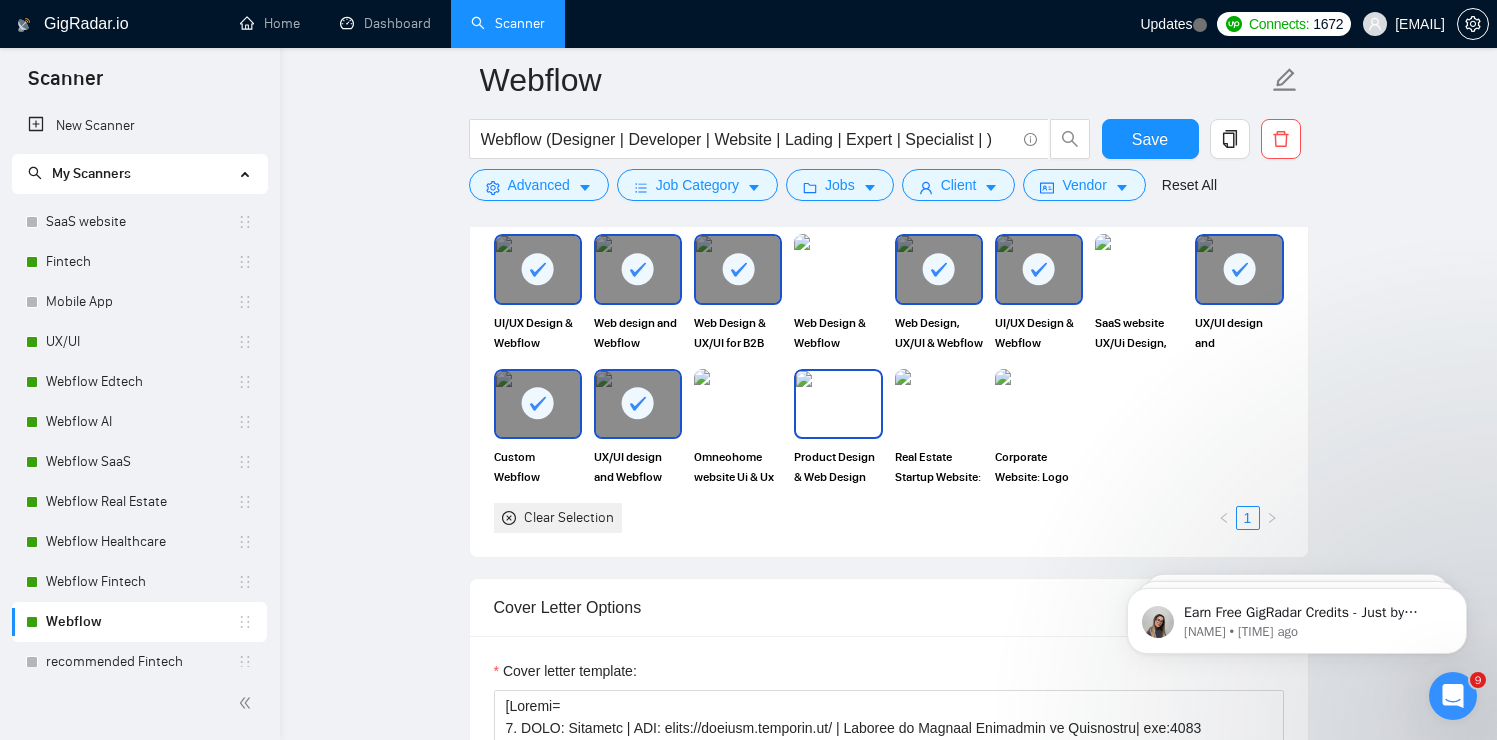 scroll, scrollTop: 1965, scrollLeft: 0, axis: vertical 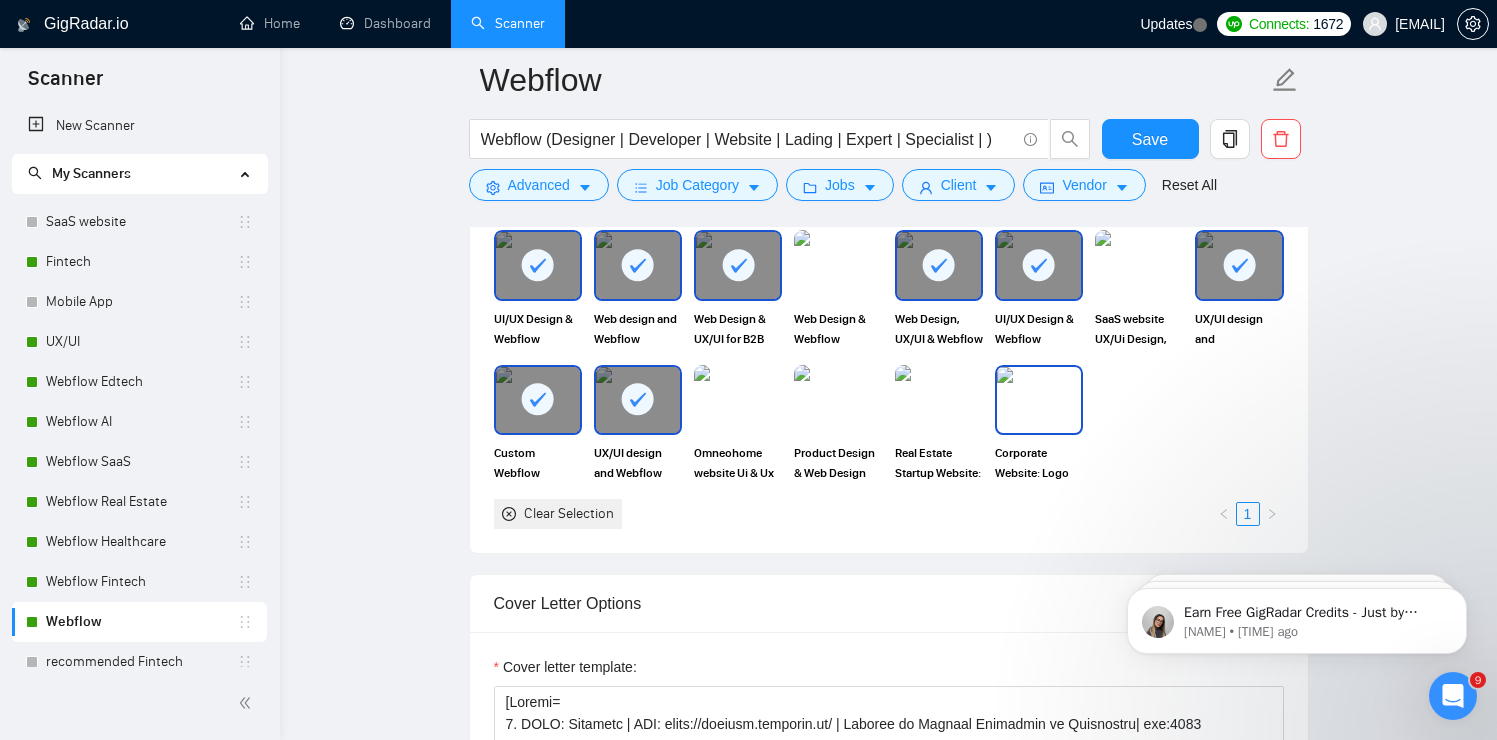 click at bounding box center (1039, 400) 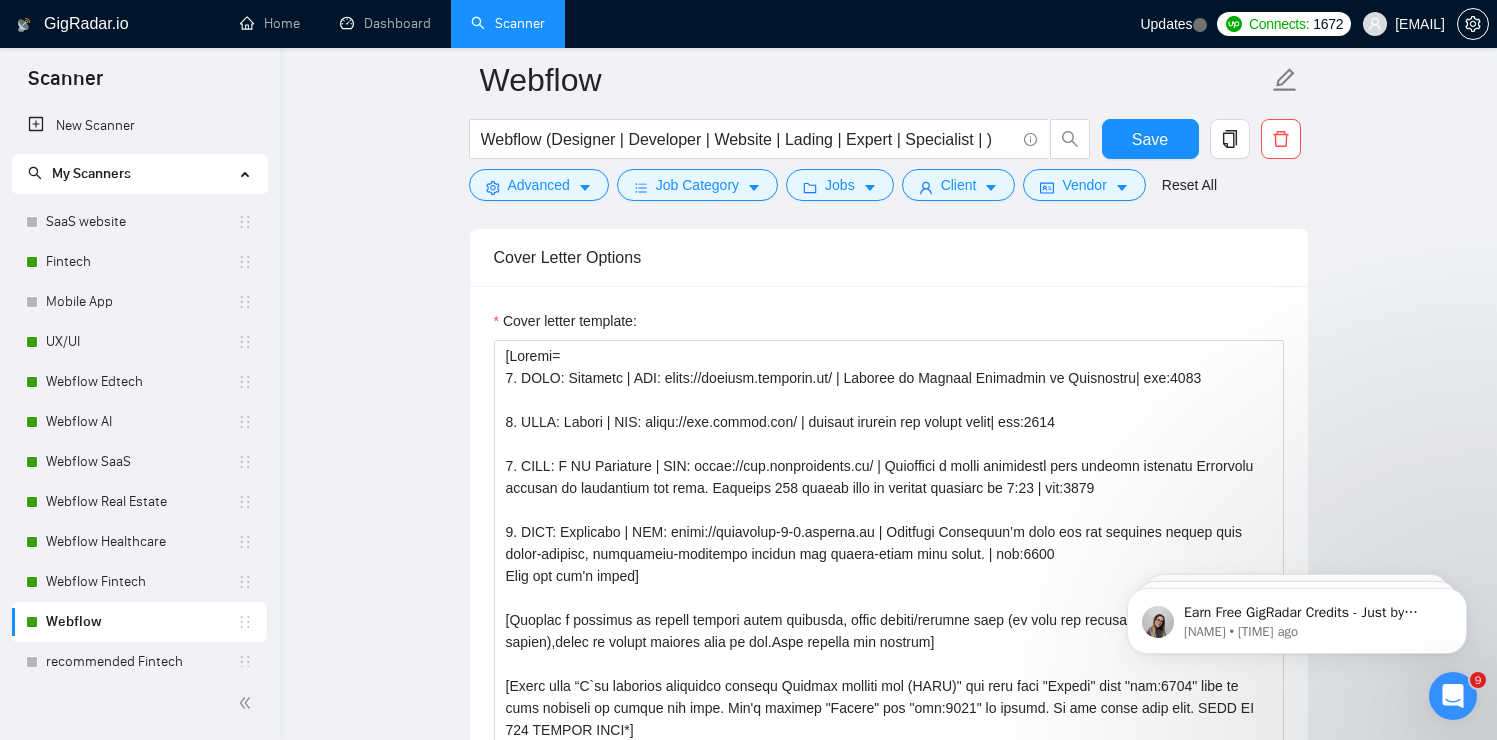 scroll, scrollTop: 2317, scrollLeft: 0, axis: vertical 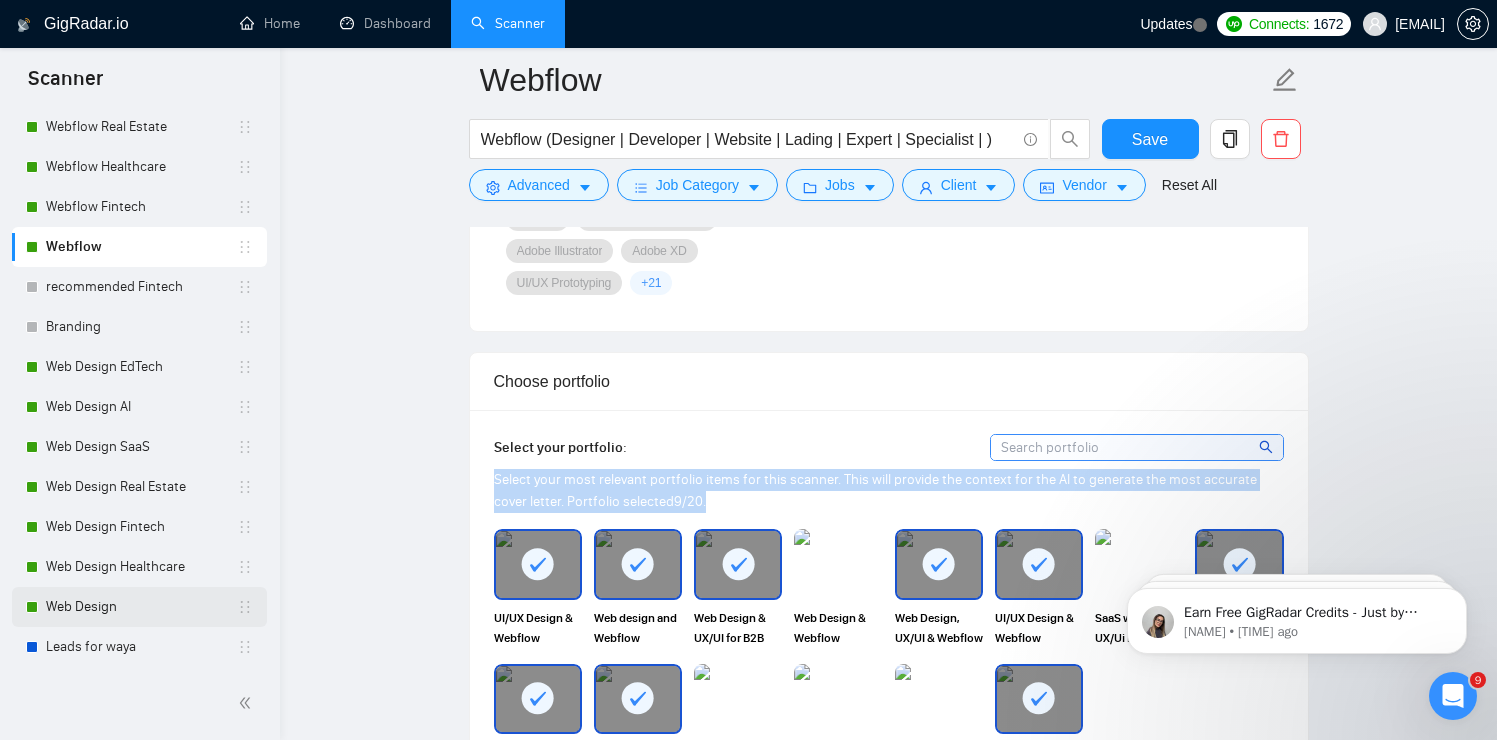 click on "Web Design" at bounding box center (141, 607) 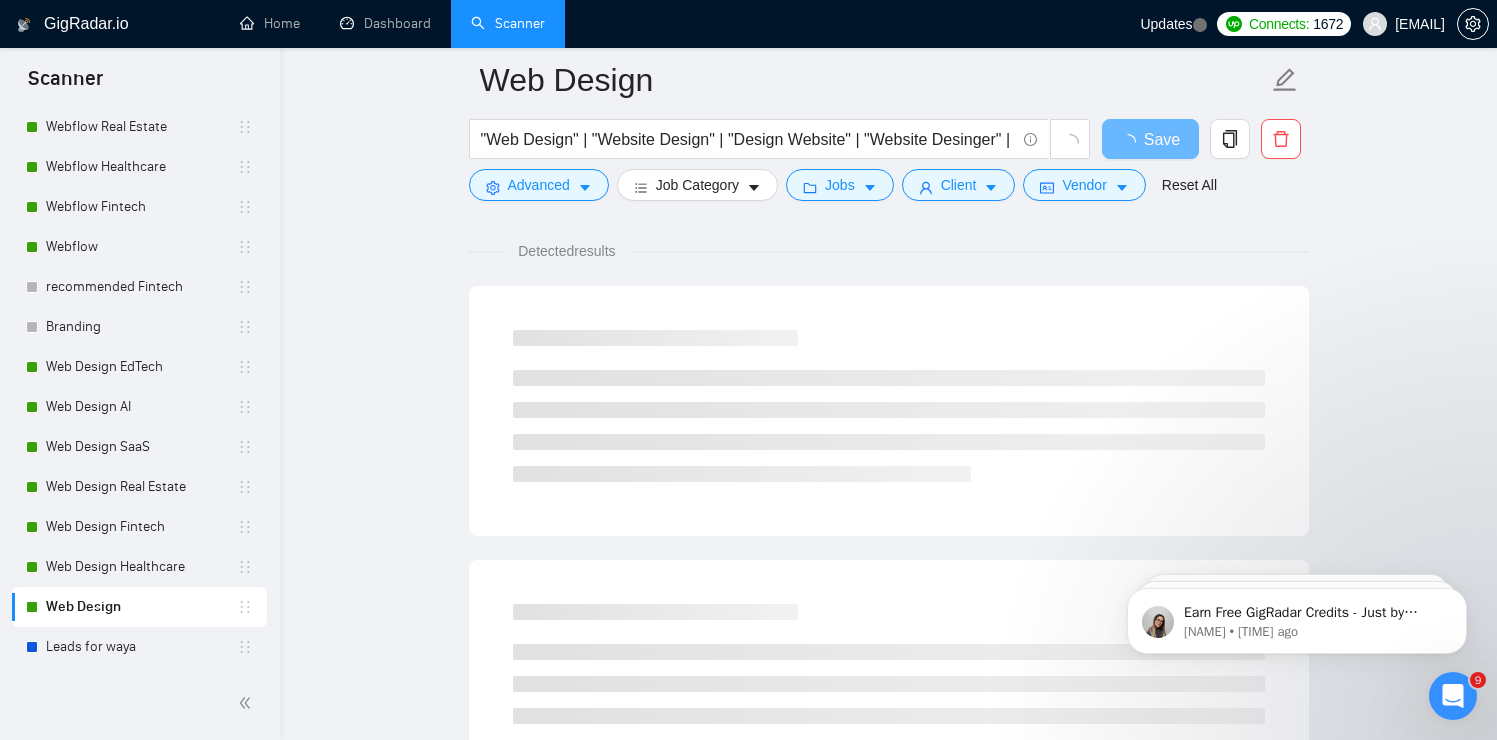 scroll, scrollTop: 0, scrollLeft: 0, axis: both 